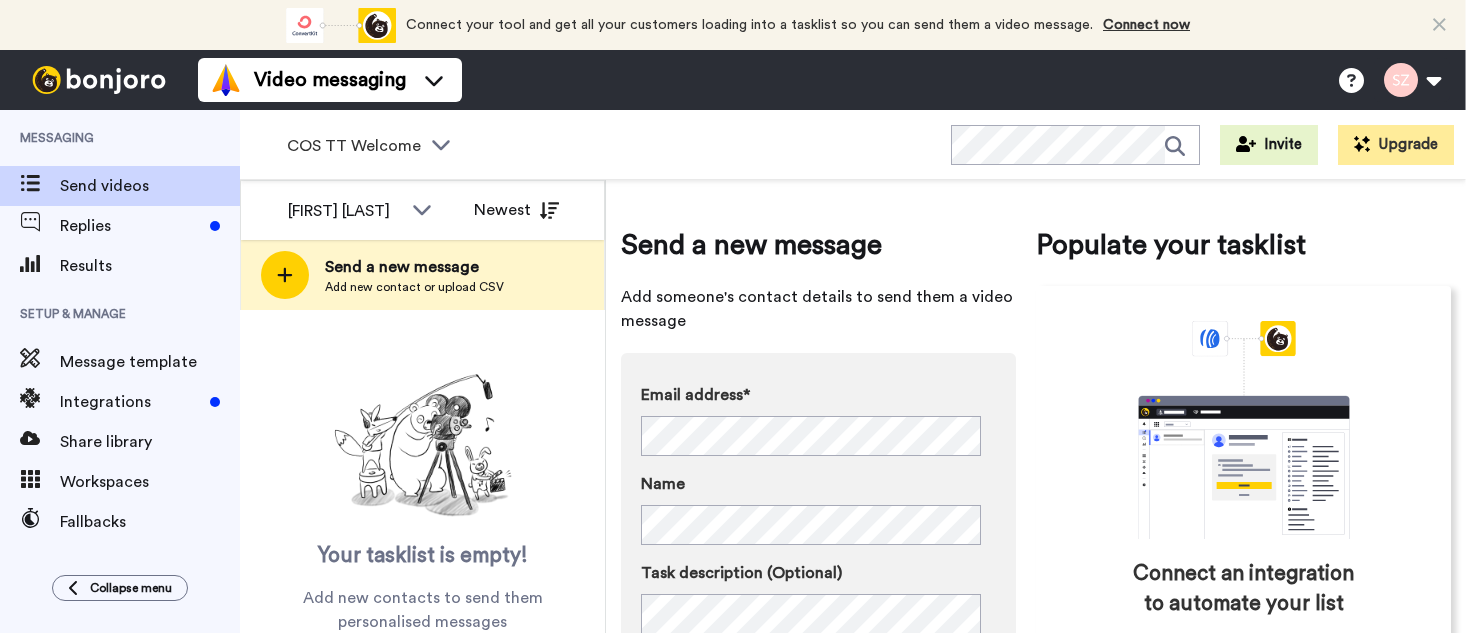 scroll, scrollTop: 0, scrollLeft: 0, axis: both 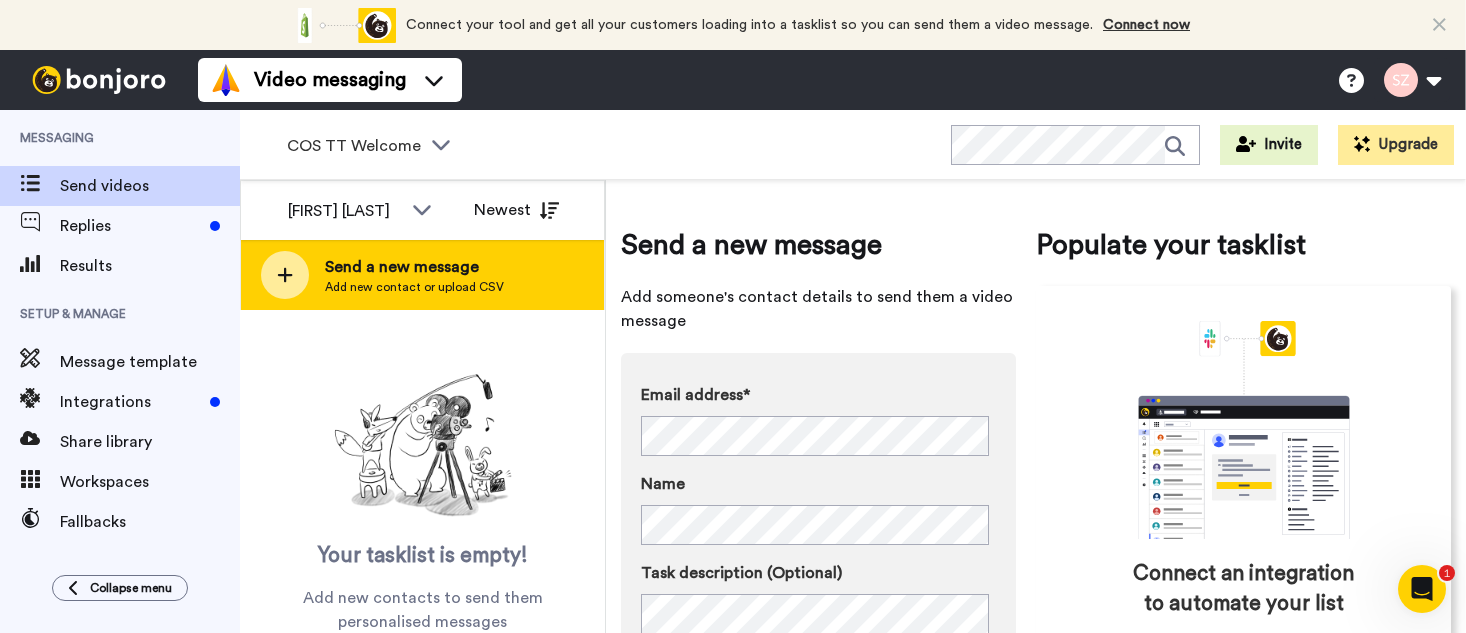 click on "Send a new message" at bounding box center (414, 267) 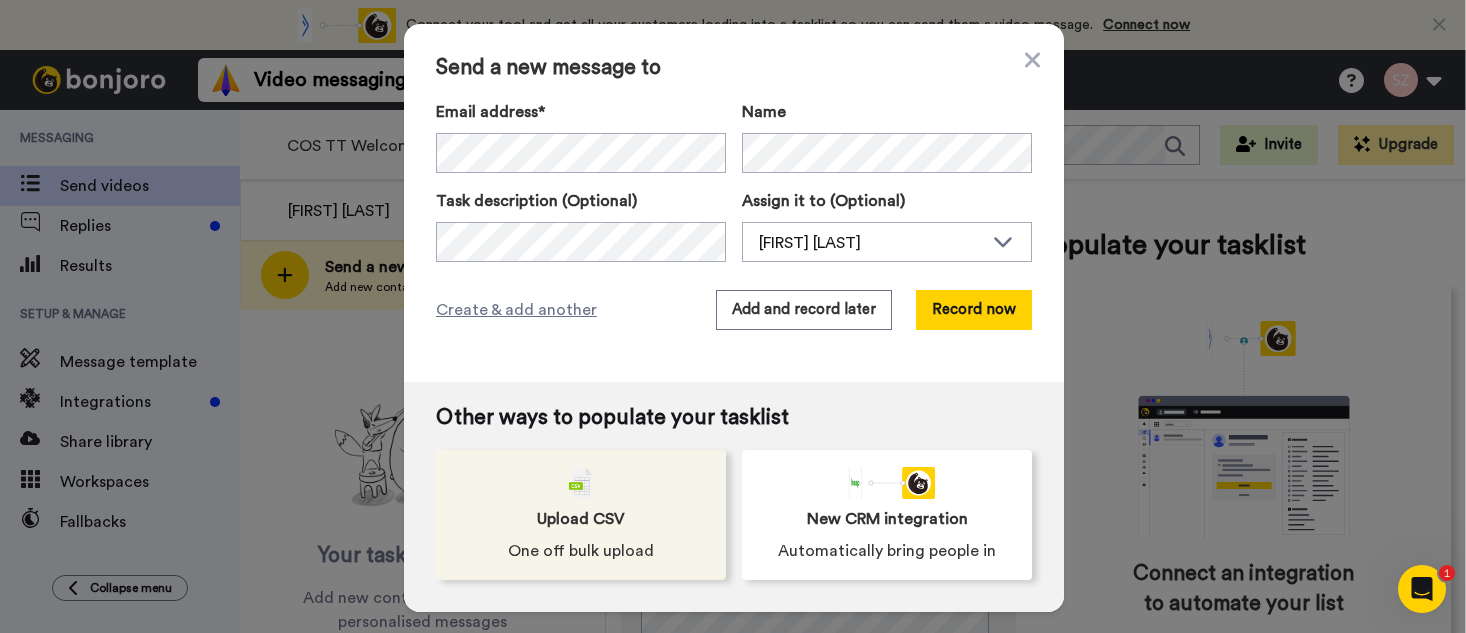 click on "Upload CSV One off bulk upload" at bounding box center (581, 515) 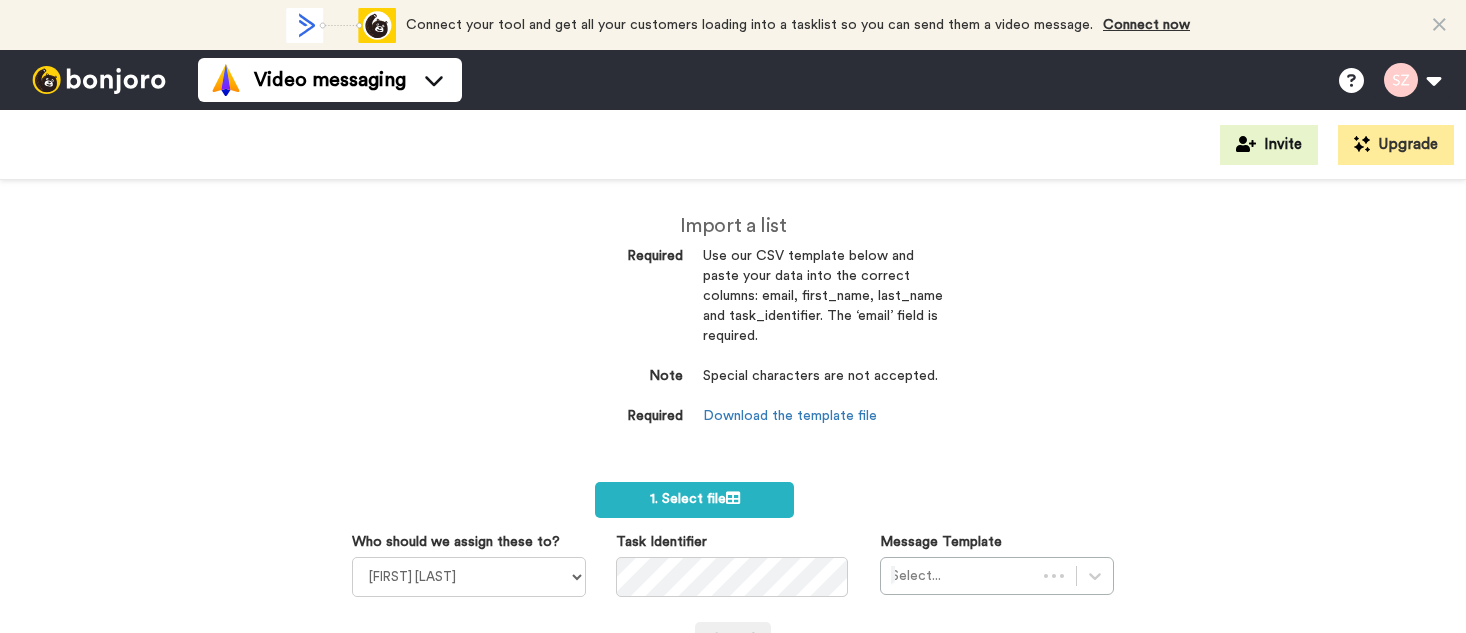 scroll, scrollTop: 0, scrollLeft: 0, axis: both 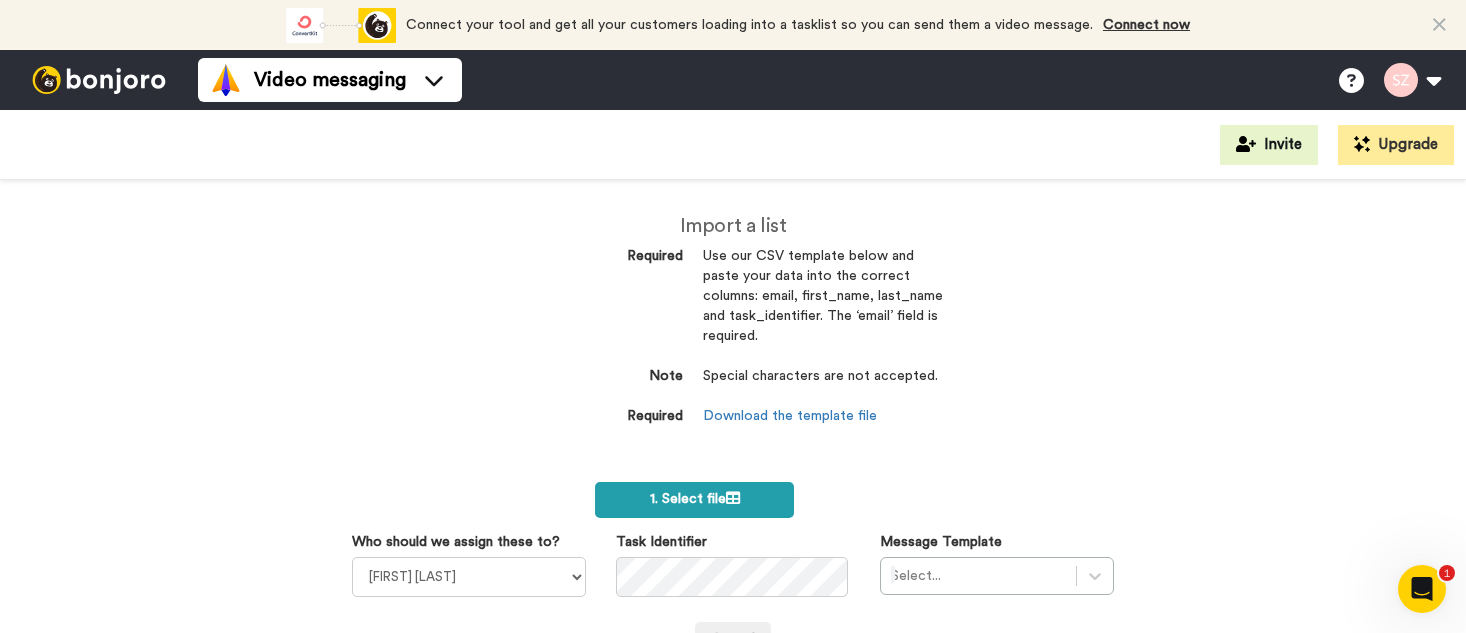 click on "1. Select file" at bounding box center [694, 500] 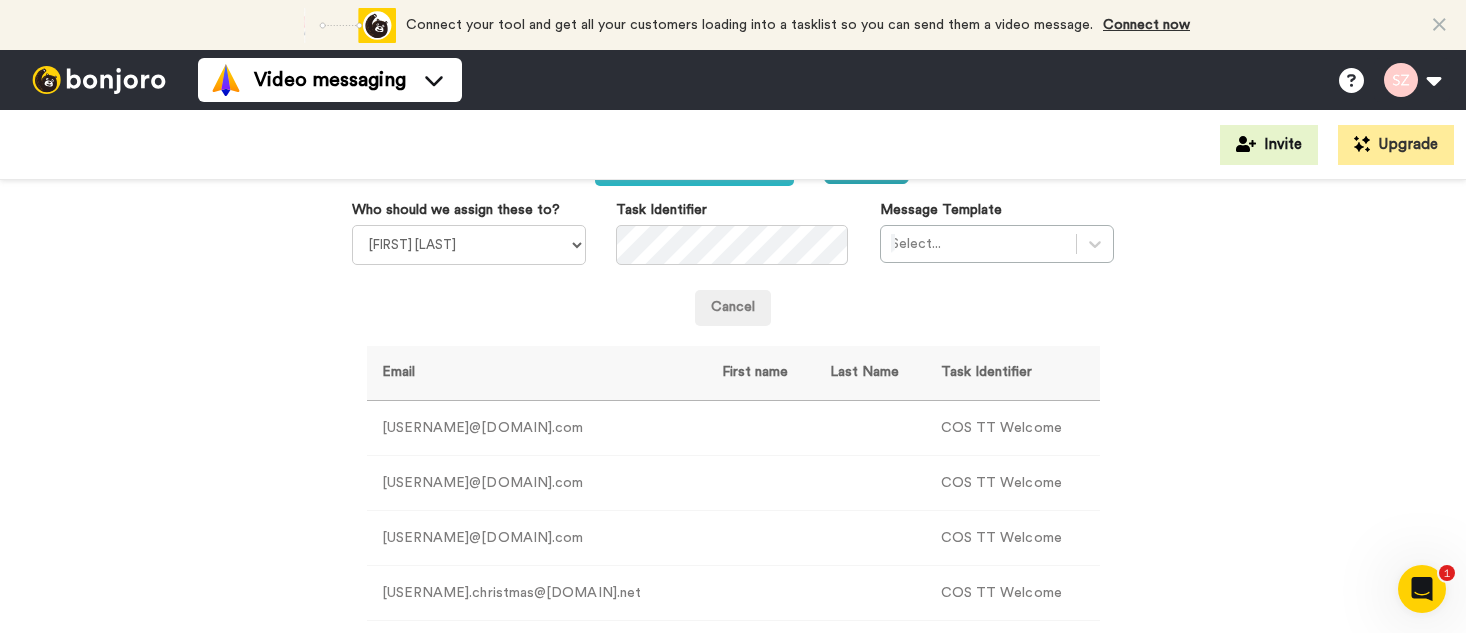 scroll, scrollTop: 230, scrollLeft: 0, axis: vertical 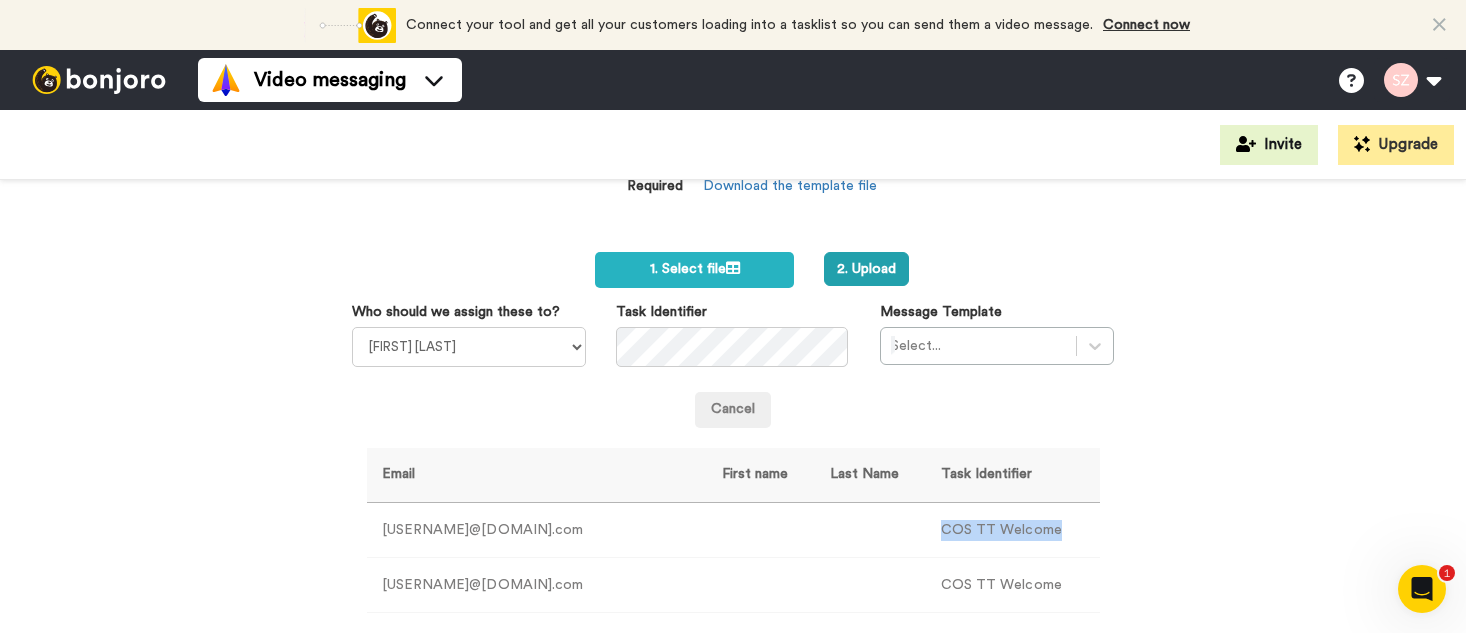 drag, startPoint x: 910, startPoint y: 525, endPoint x: 1027, endPoint y: 527, distance: 117.01709 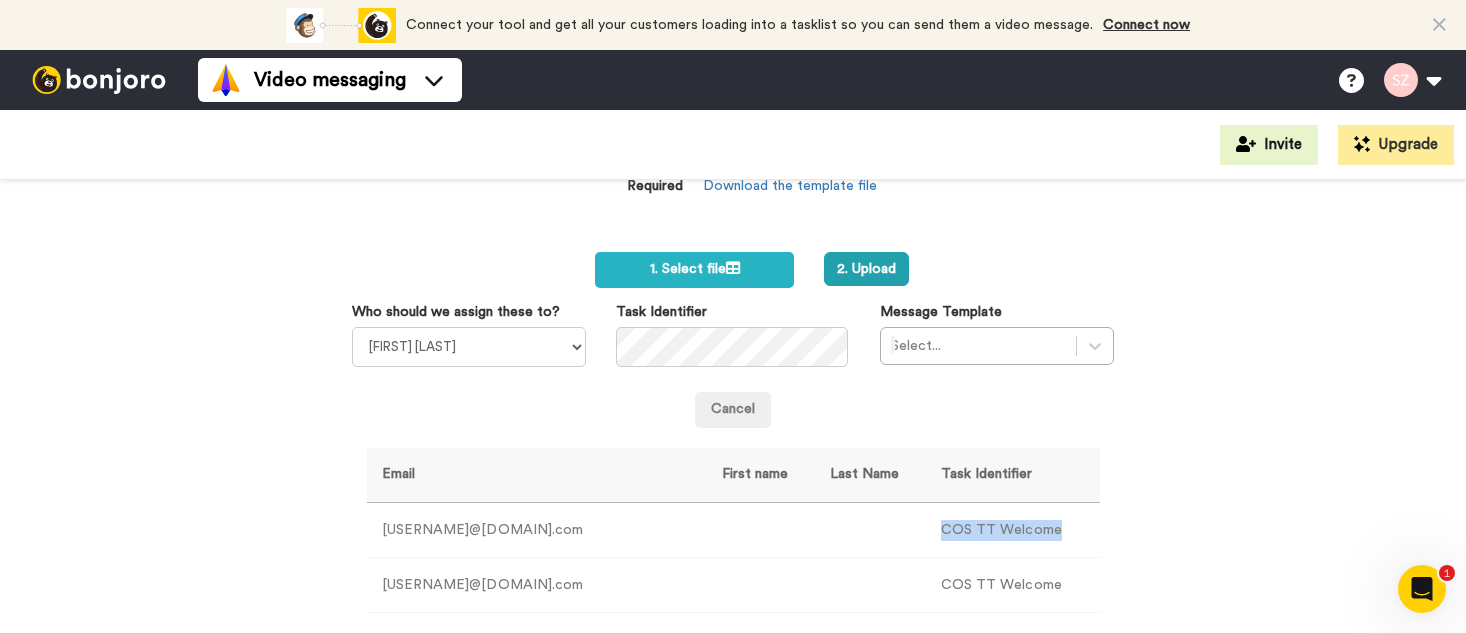 copy on "COS TT Welcome" 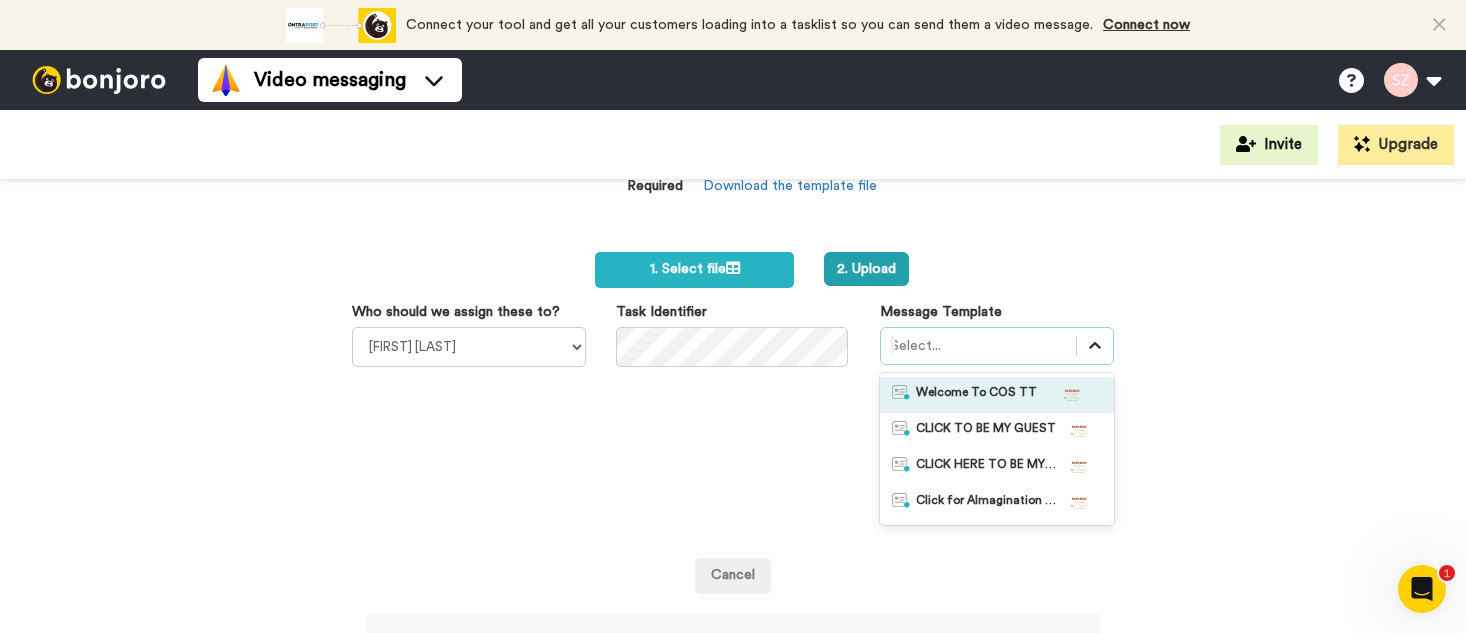 click 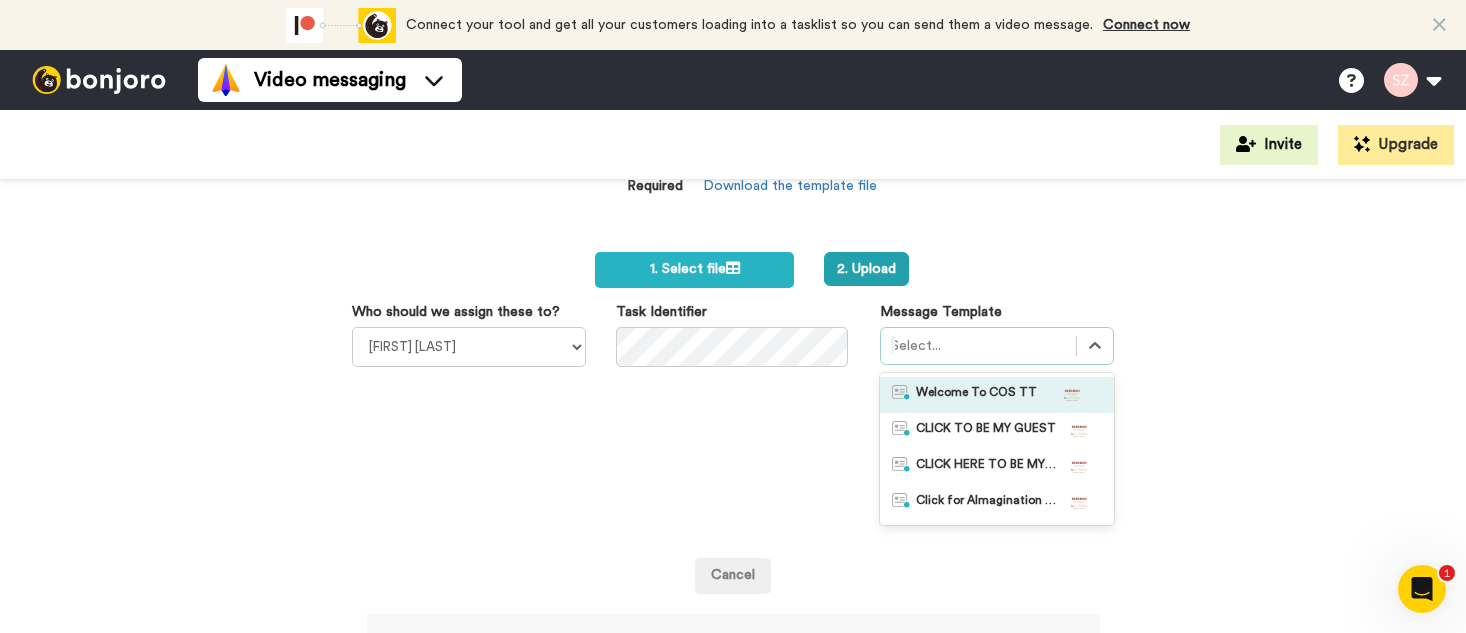 click on "Welcome To COS TT" at bounding box center [976, 395] 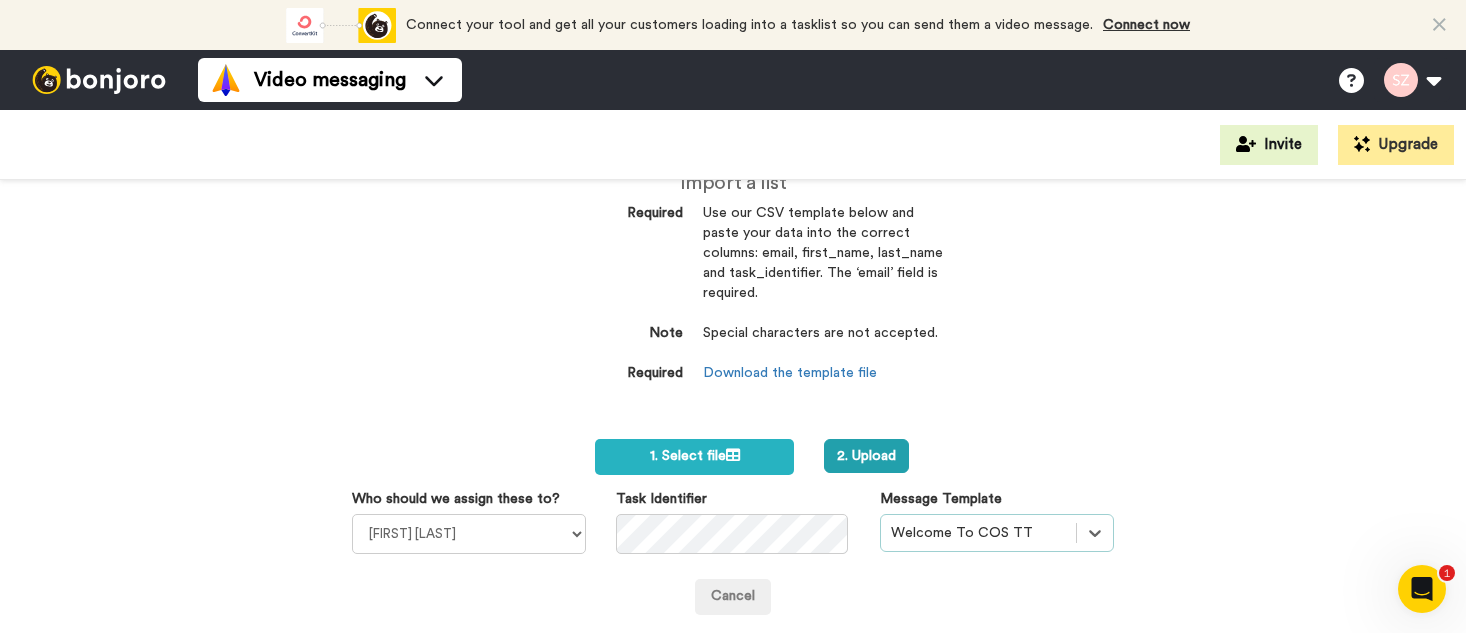scroll, scrollTop: 0, scrollLeft: 0, axis: both 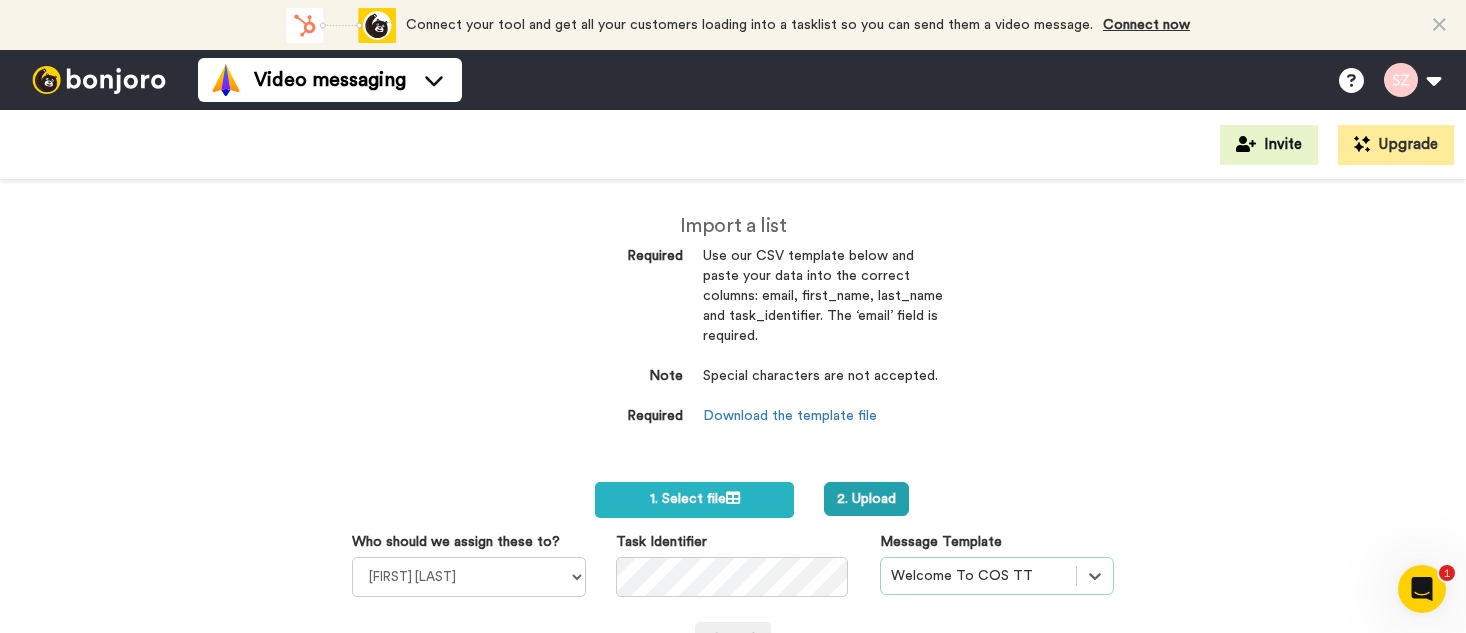 drag, startPoint x: 883, startPoint y: 494, endPoint x: 926, endPoint y: 489, distance: 43.289722 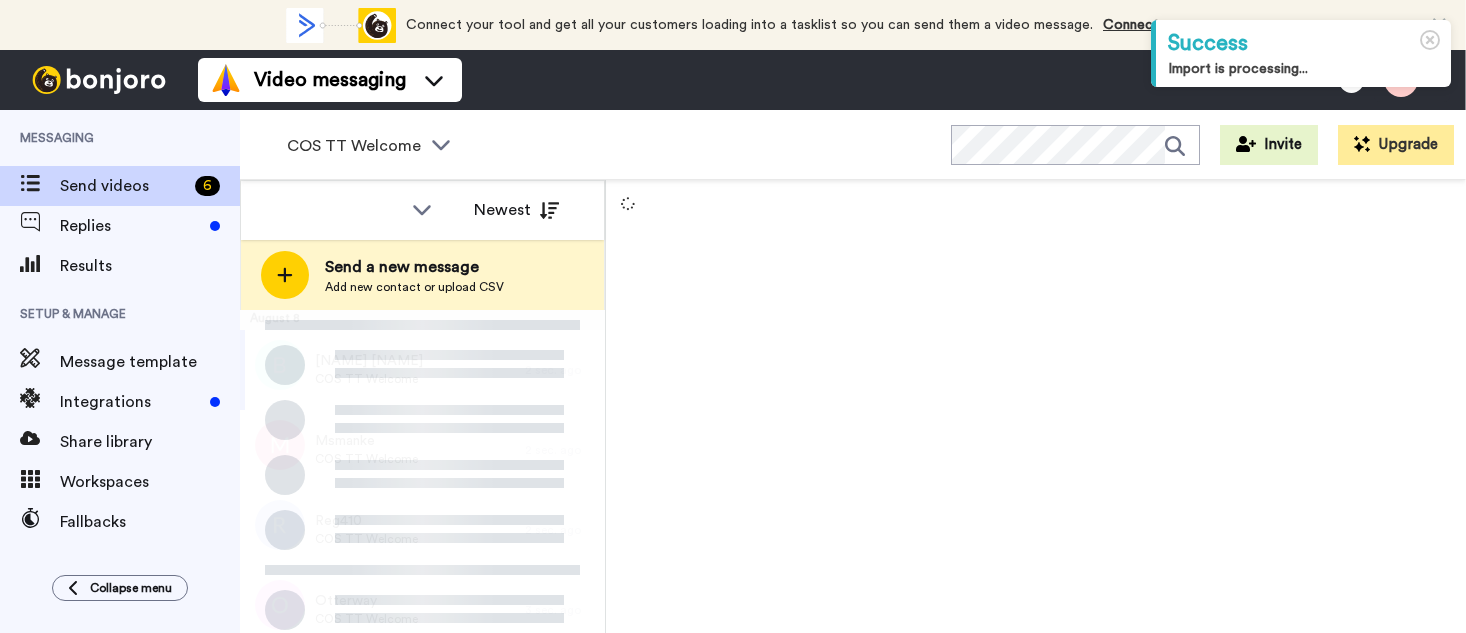 scroll, scrollTop: 0, scrollLeft: 0, axis: both 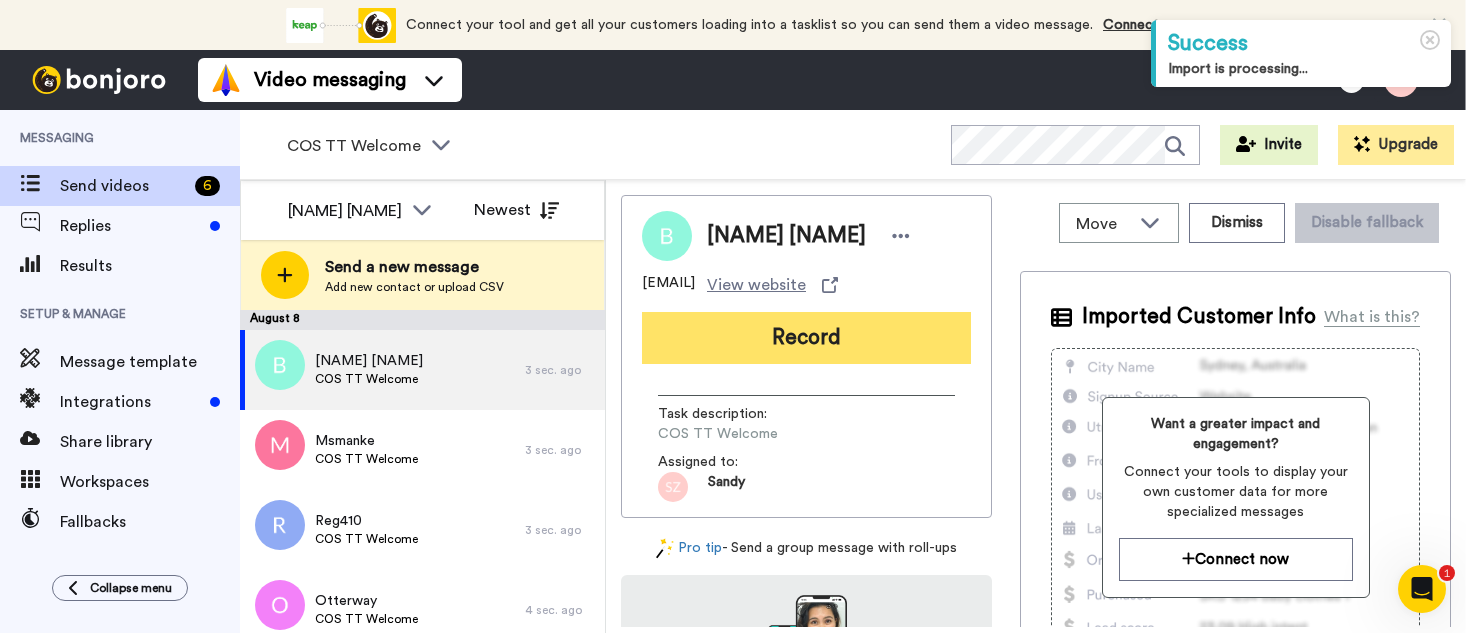 click on "Record" at bounding box center (806, 338) 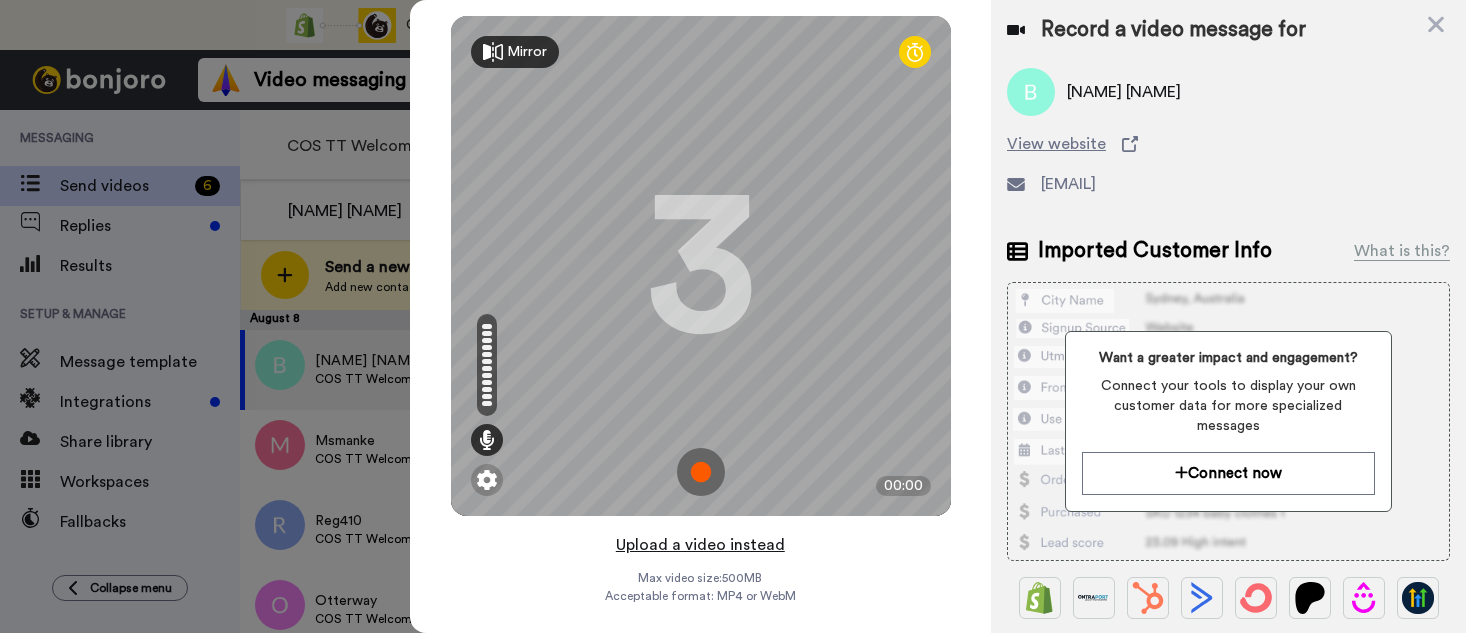 click on "Upload a video instead" at bounding box center (700, 545) 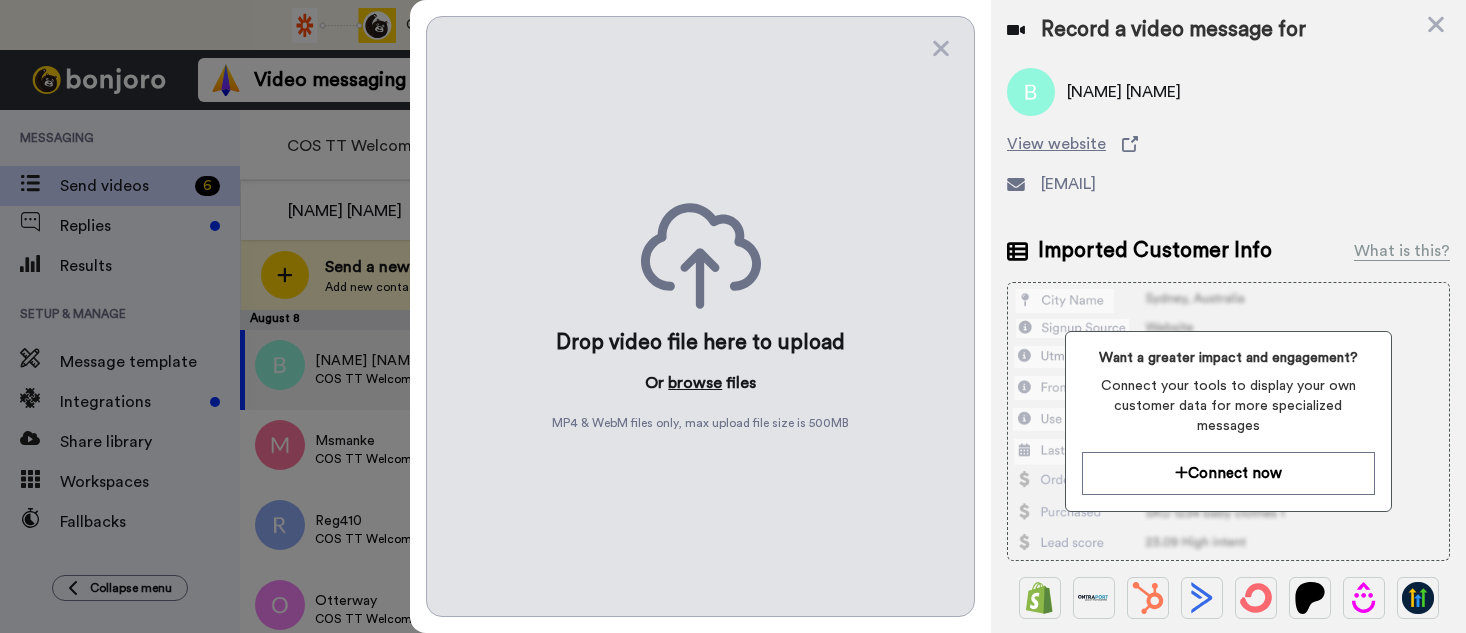 click on "browse" at bounding box center (695, 383) 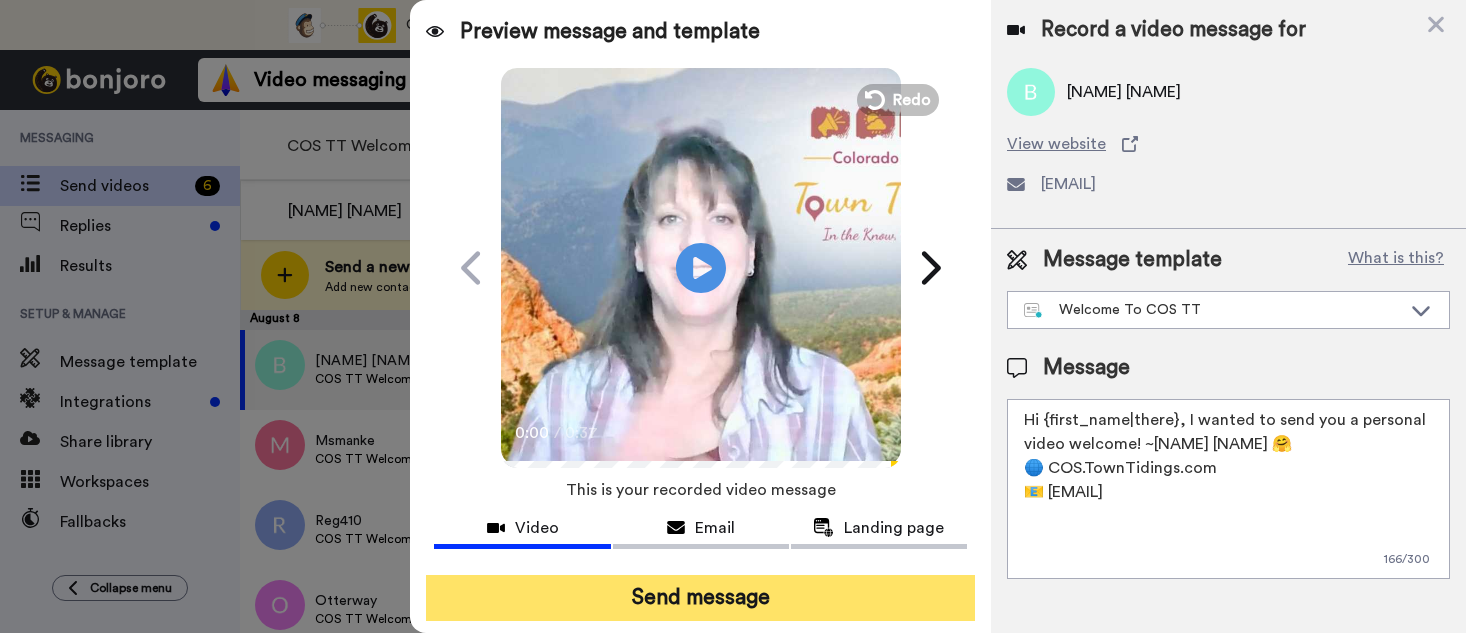 click on "Send message" at bounding box center [700, 598] 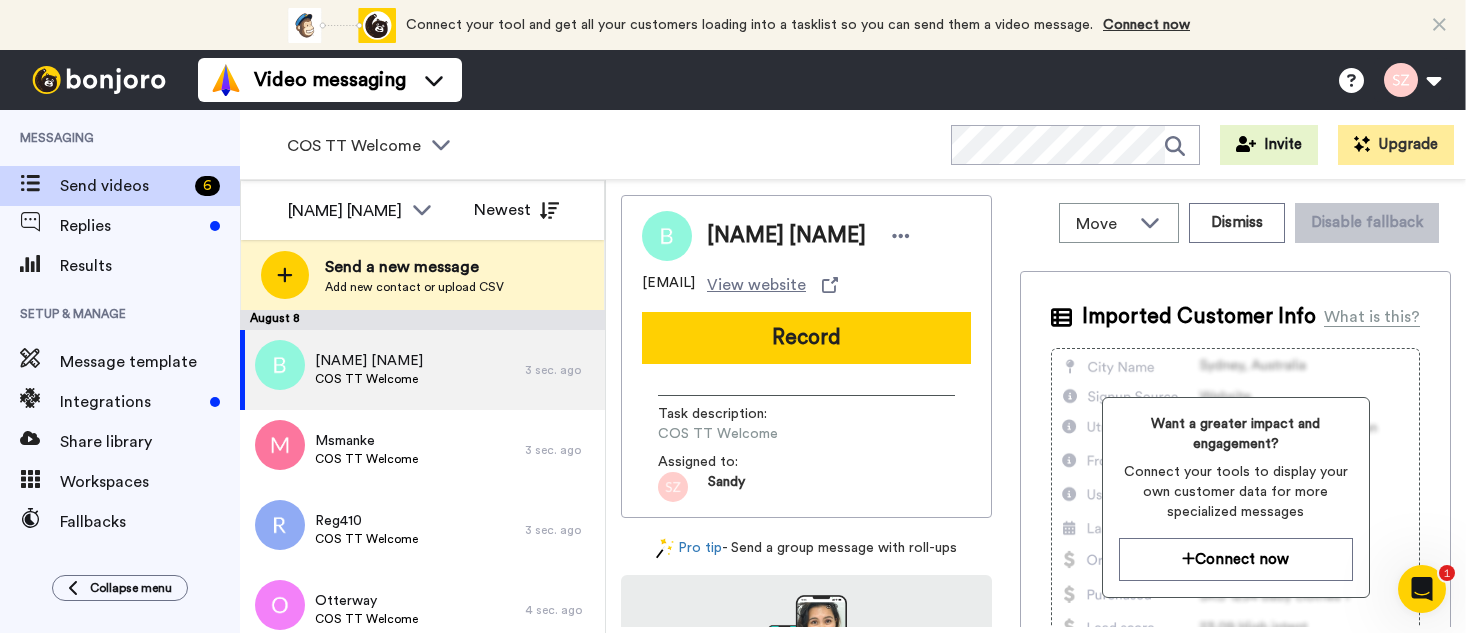 scroll, scrollTop: 0, scrollLeft: 0, axis: both 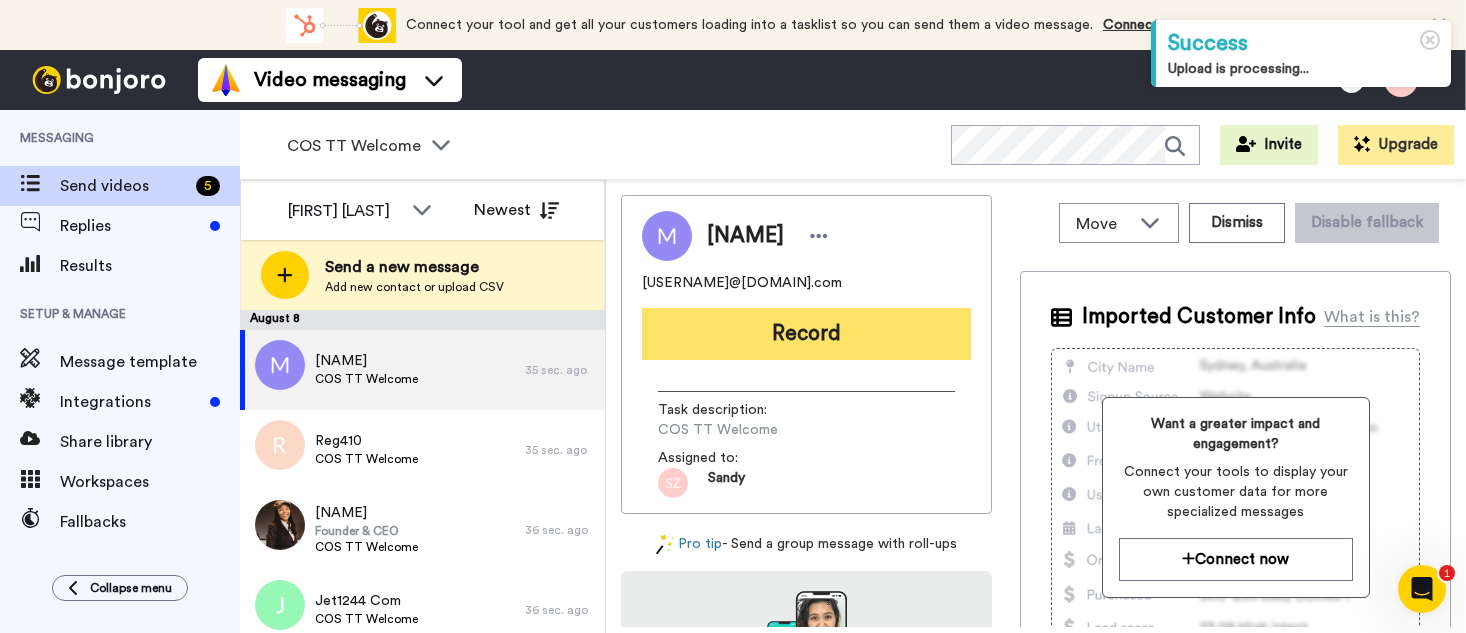 click on "Record" at bounding box center [806, 334] 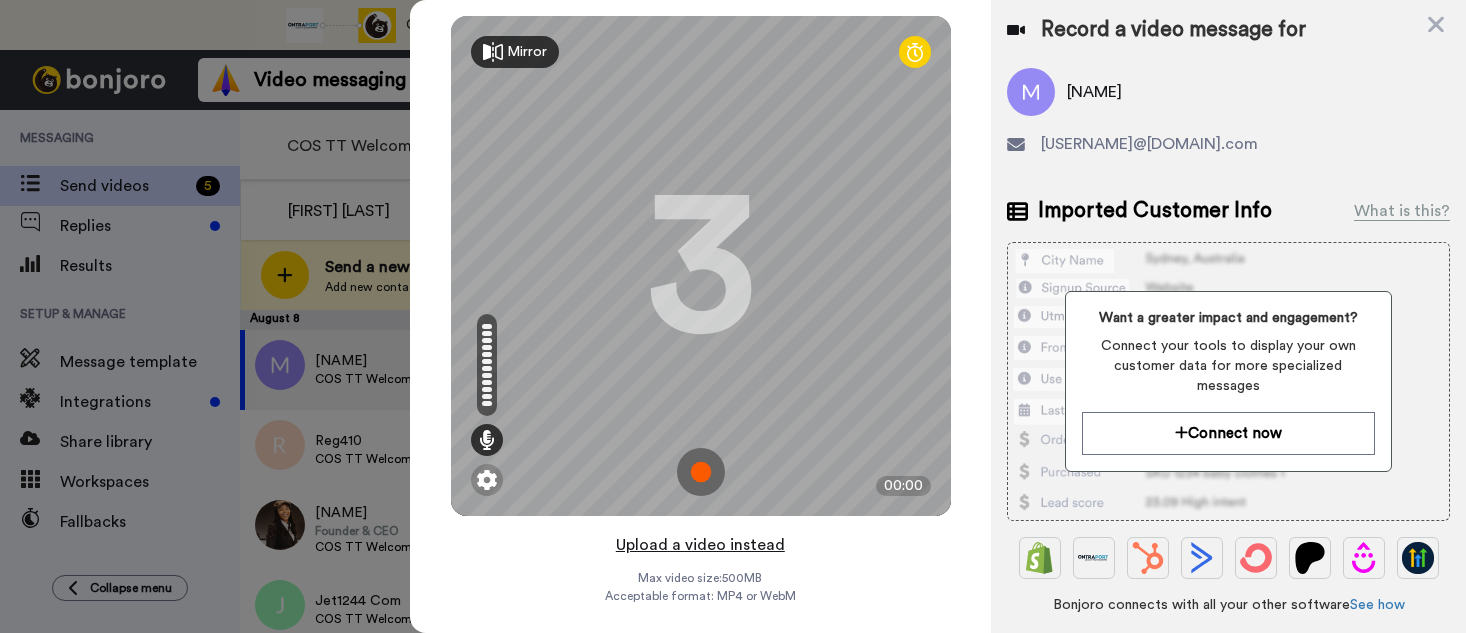 click on "Upload a video instead" at bounding box center [700, 545] 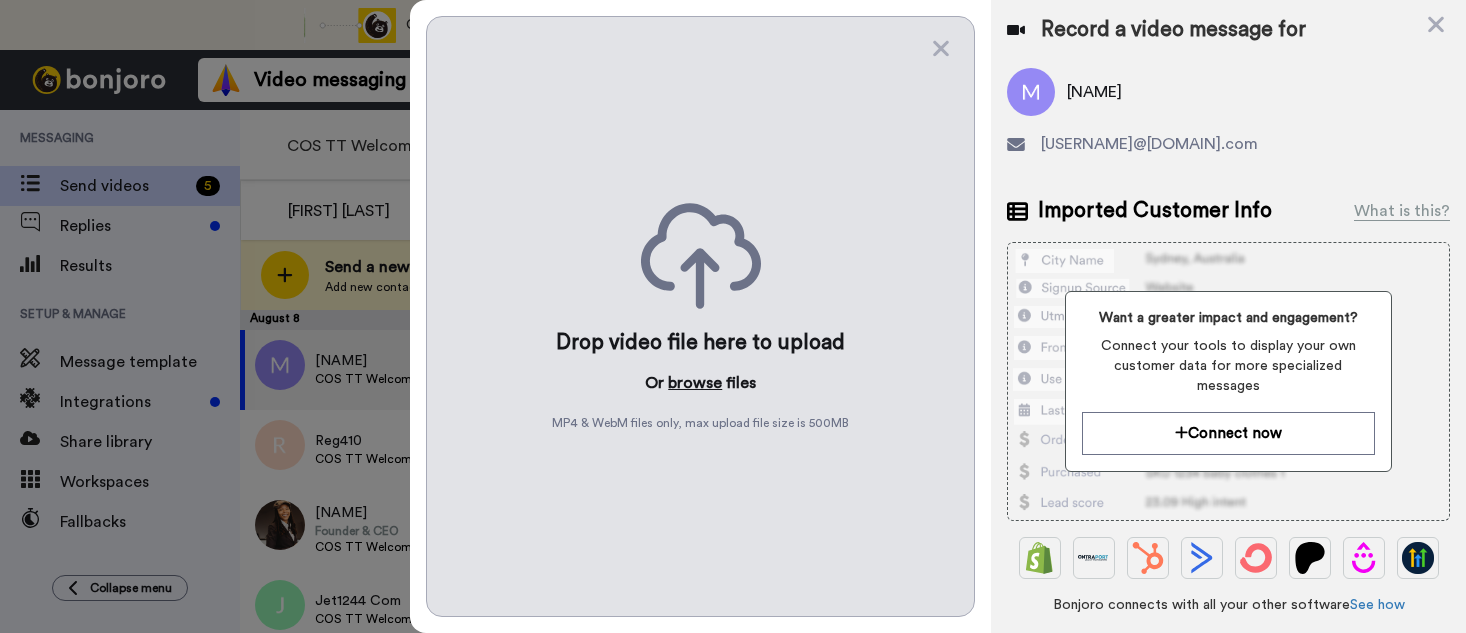 click on "browse" at bounding box center [695, 383] 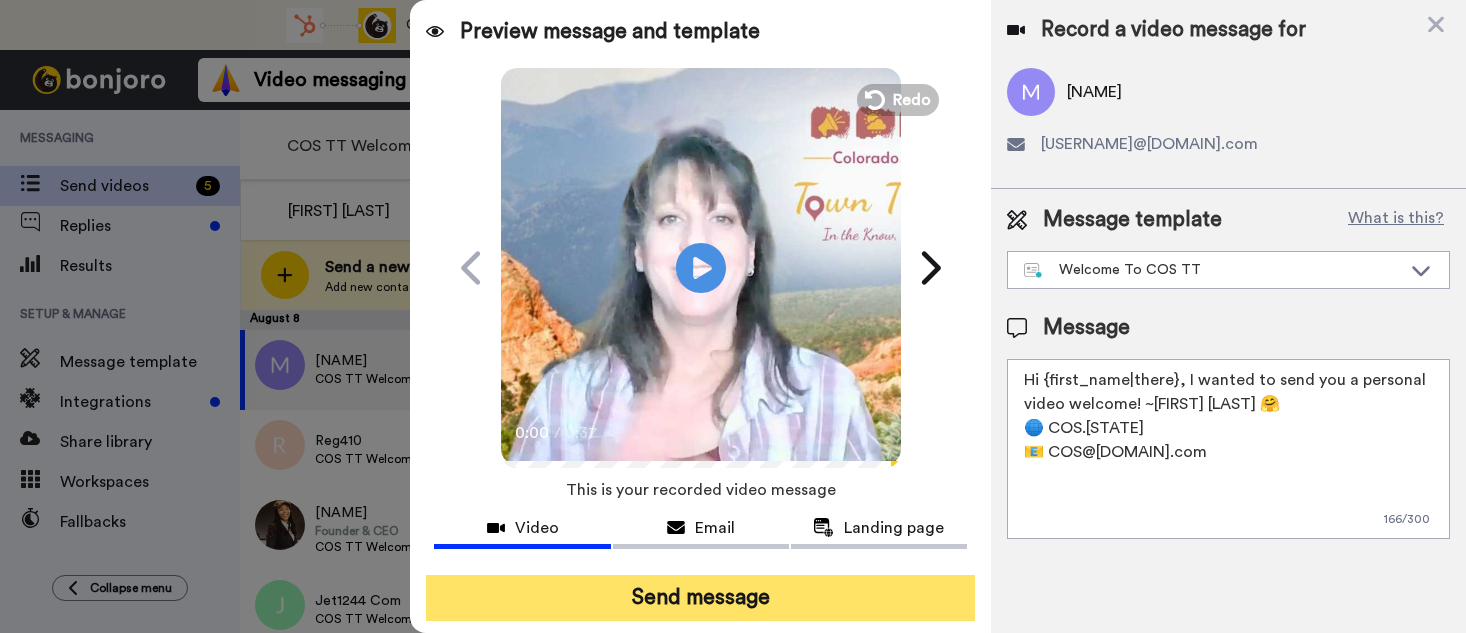 click on "Send message" at bounding box center [700, 598] 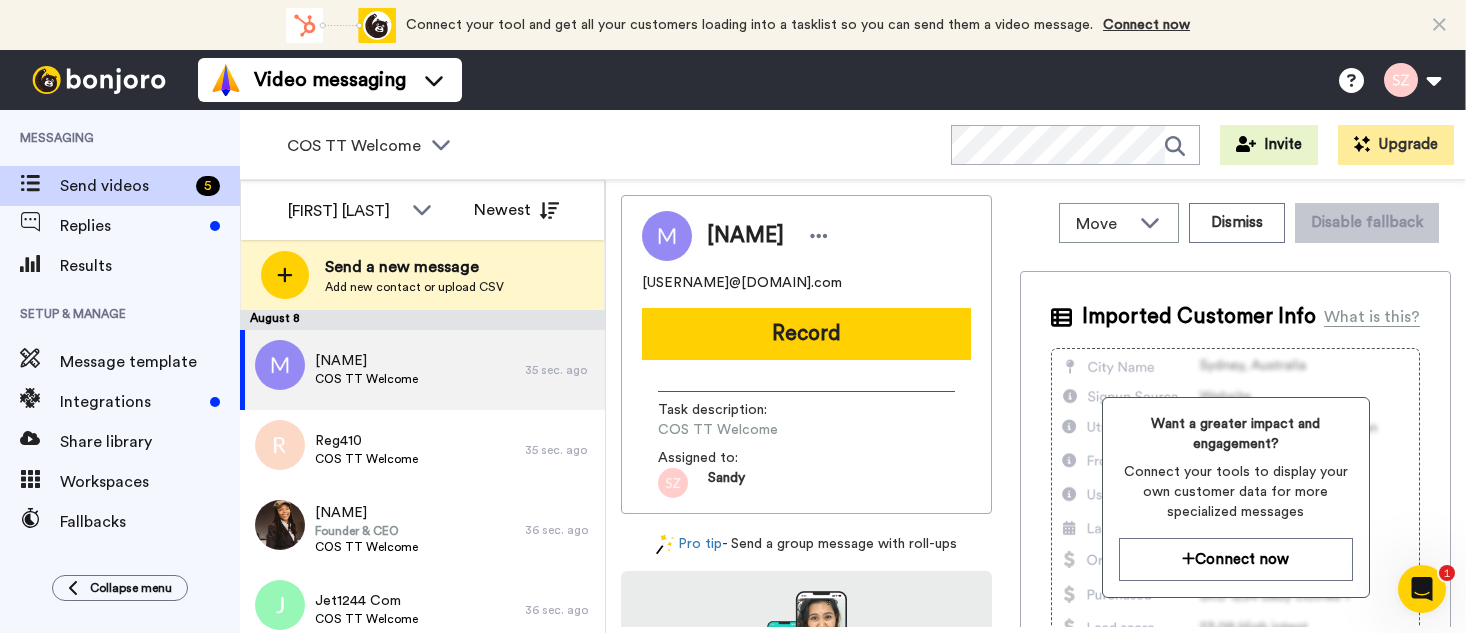 scroll, scrollTop: 0, scrollLeft: 0, axis: both 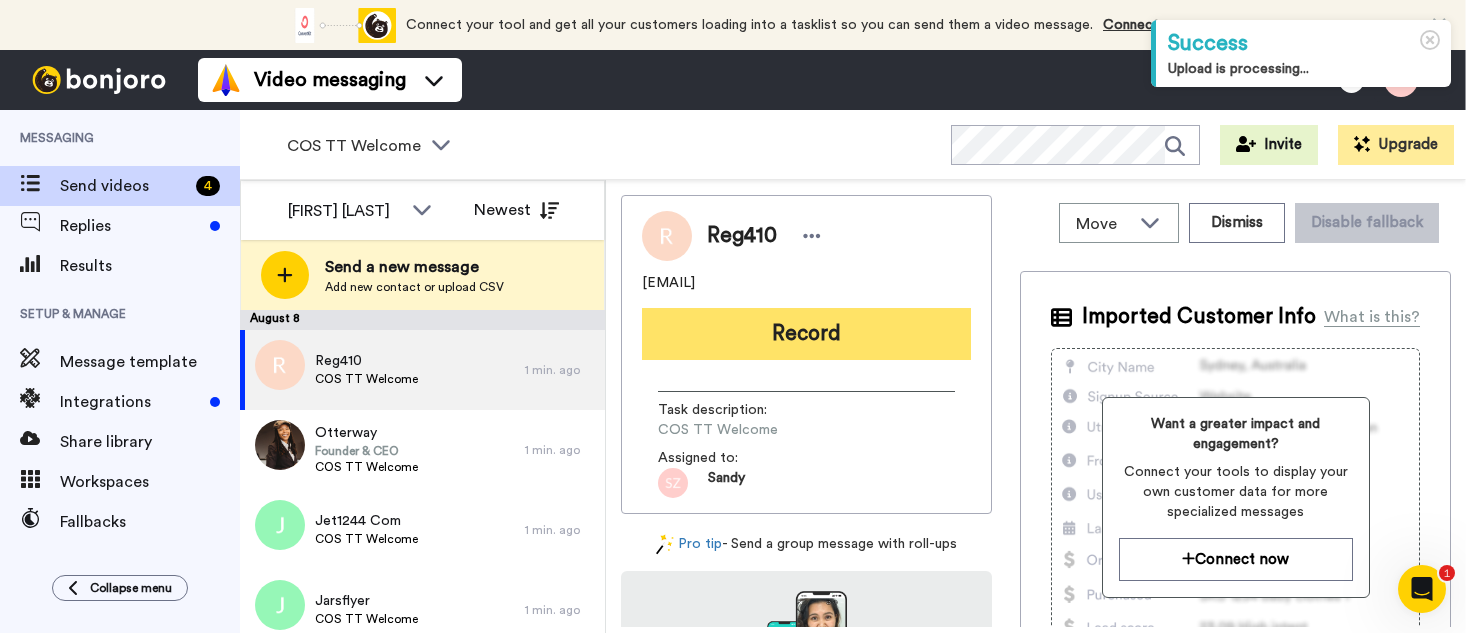 click on "Record" at bounding box center [806, 334] 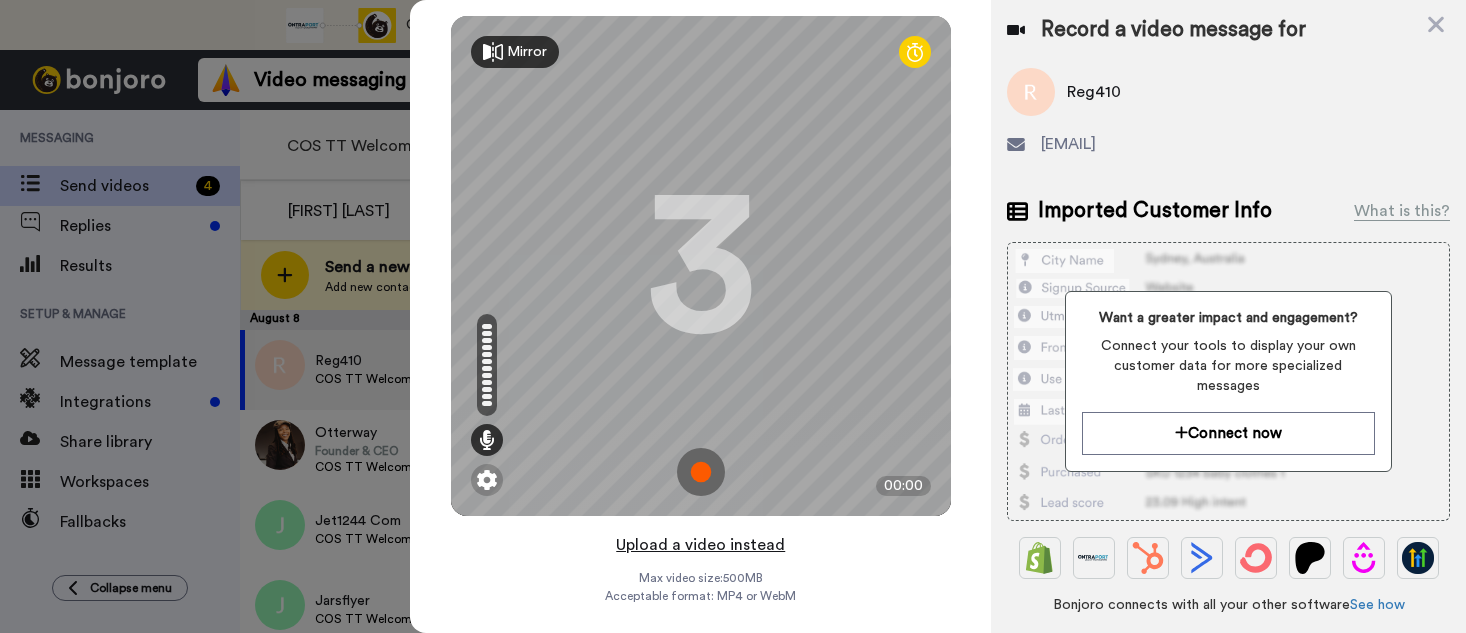 click on "Upload a video instead" at bounding box center (700, 545) 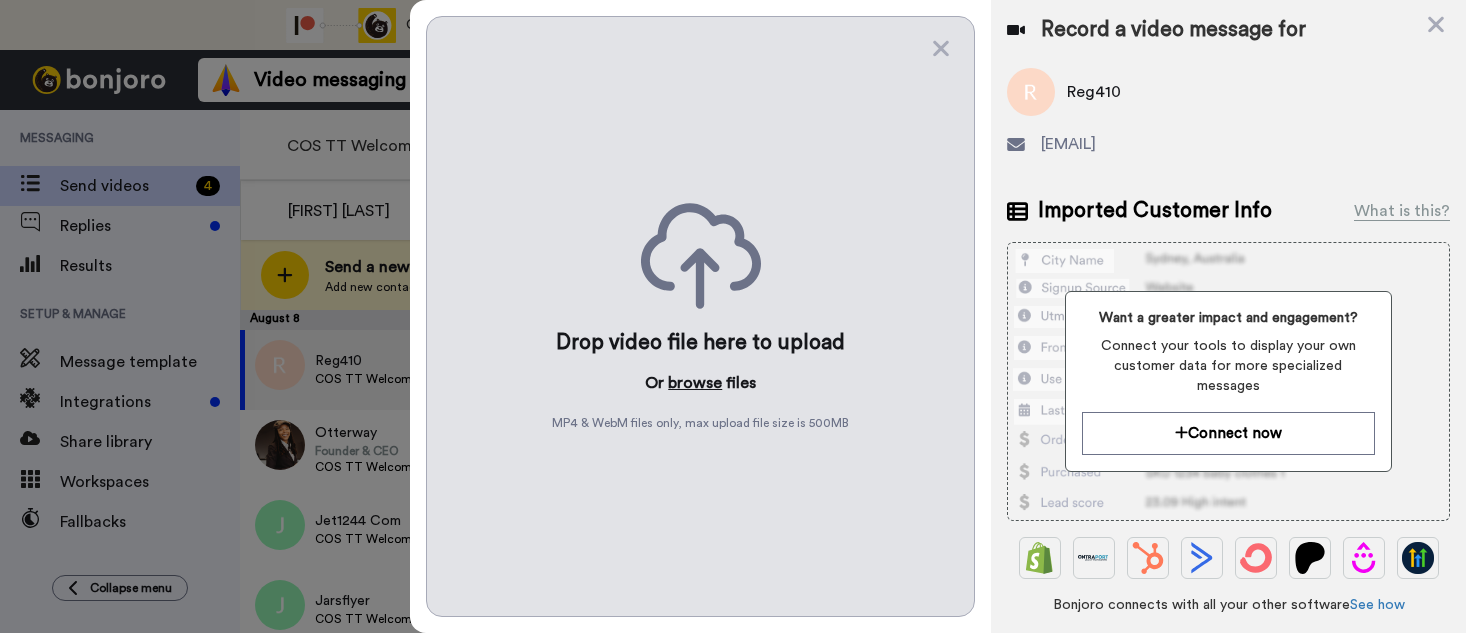 click on "browse" at bounding box center [695, 383] 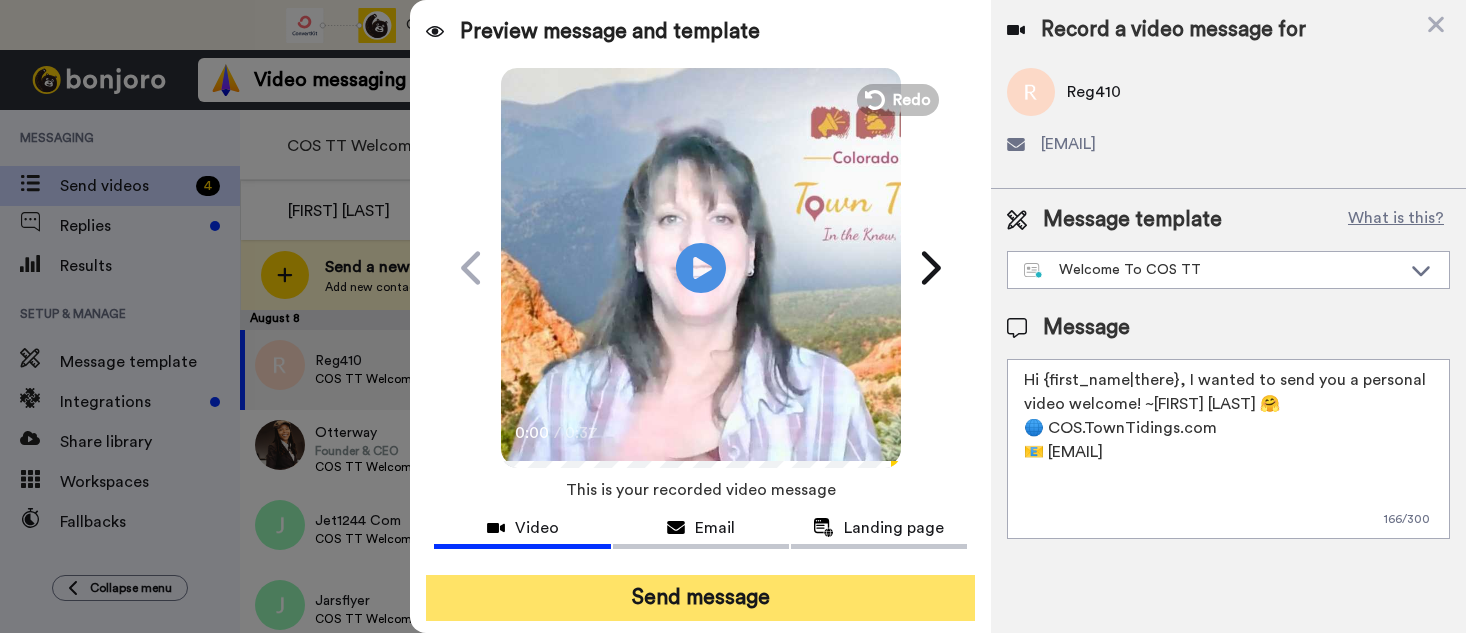 click on "Send message" at bounding box center (700, 598) 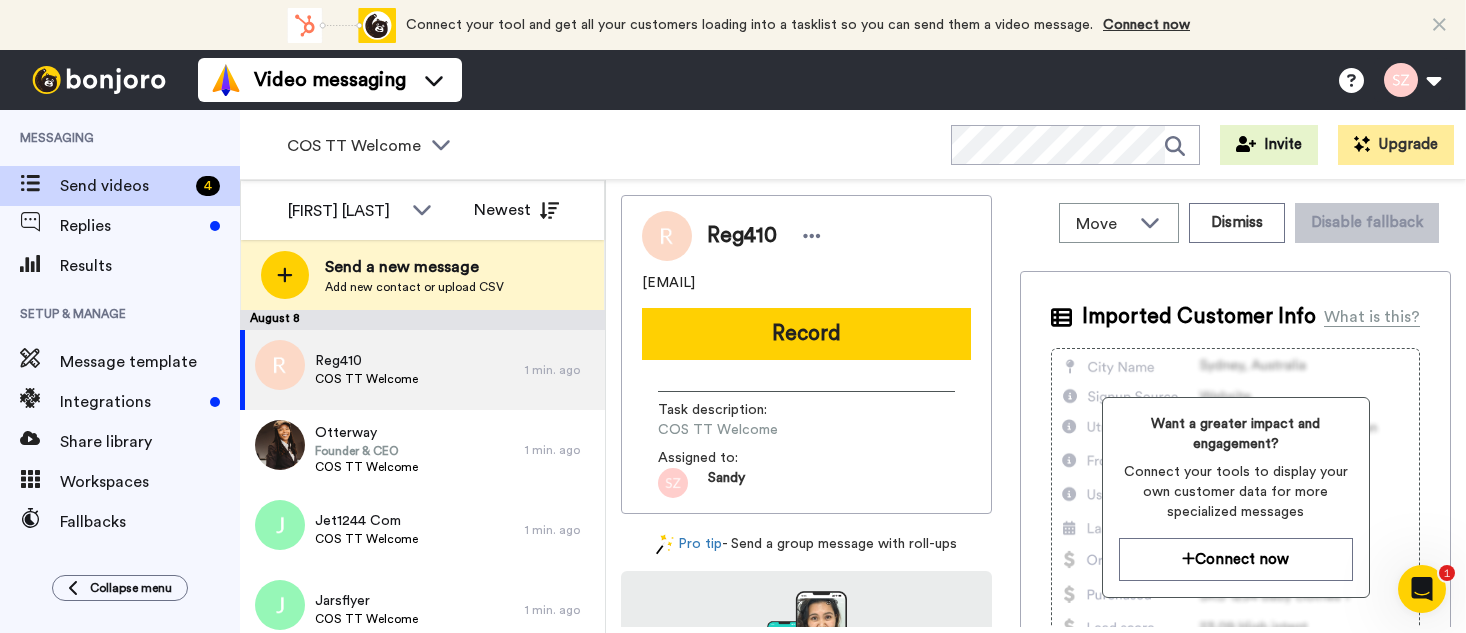scroll, scrollTop: 0, scrollLeft: 0, axis: both 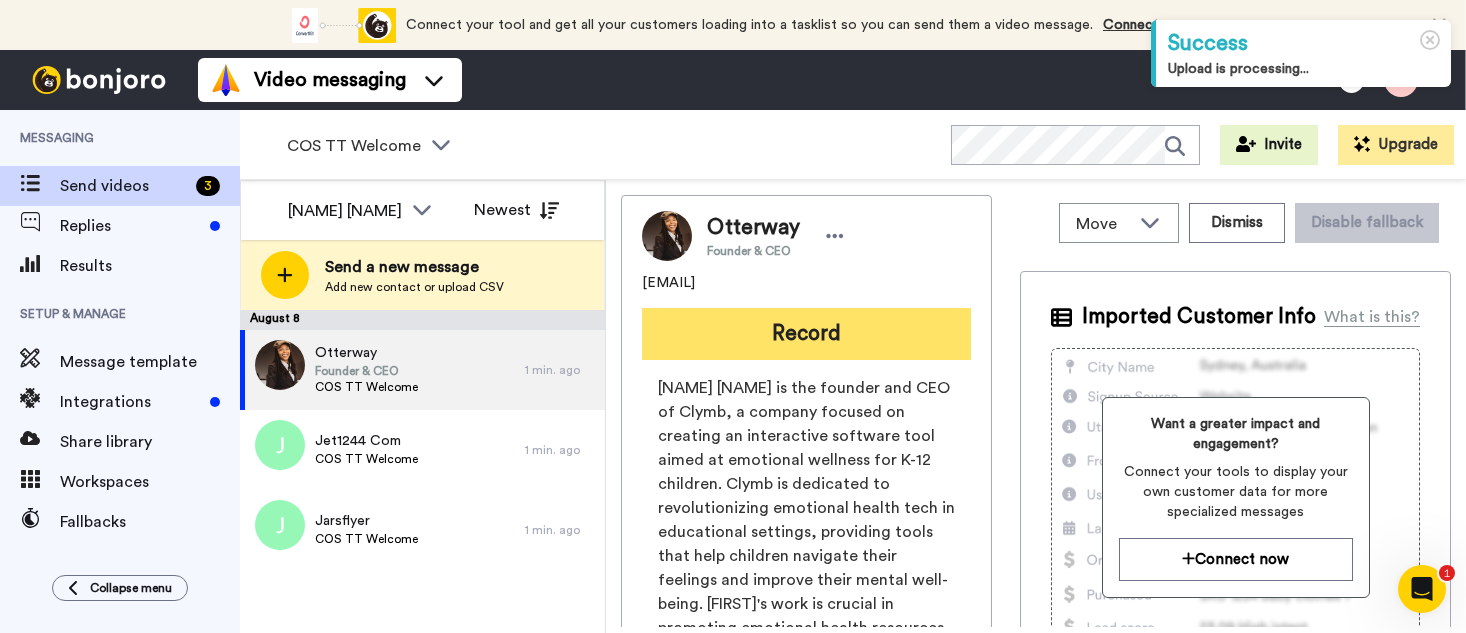 click on "Record" at bounding box center (806, 334) 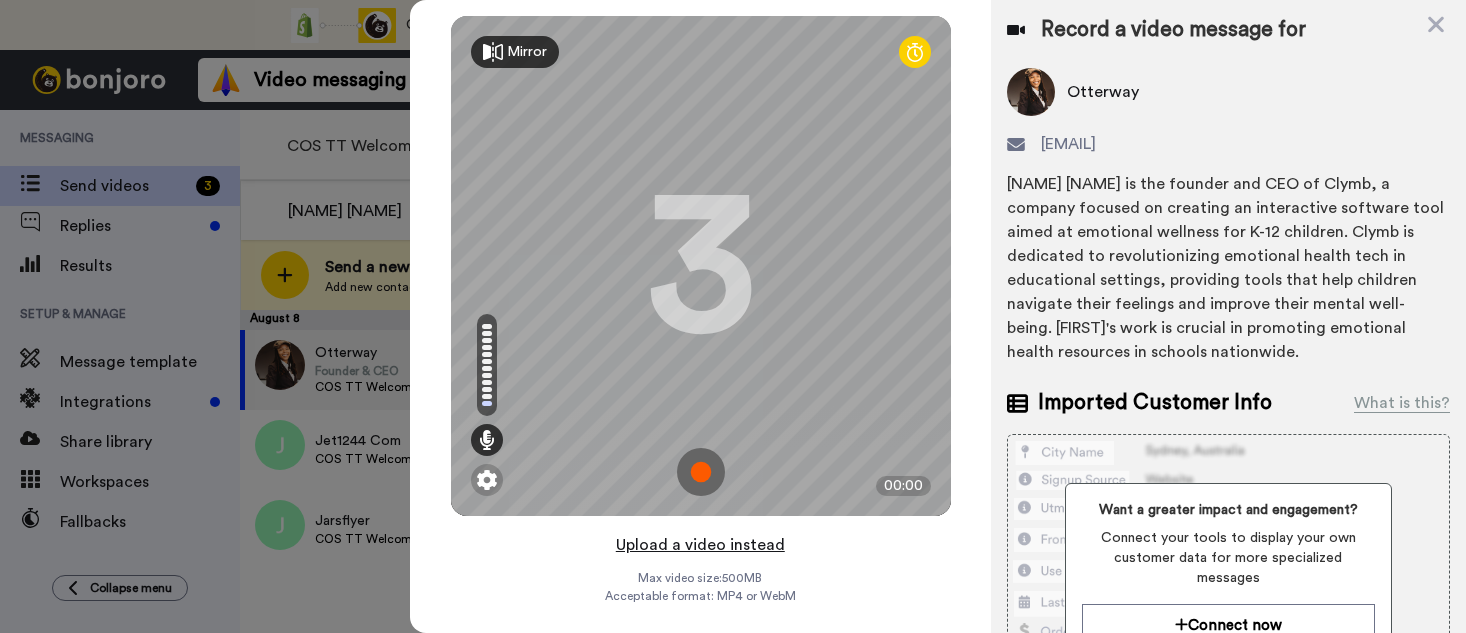 click on "Upload a video instead" at bounding box center (700, 545) 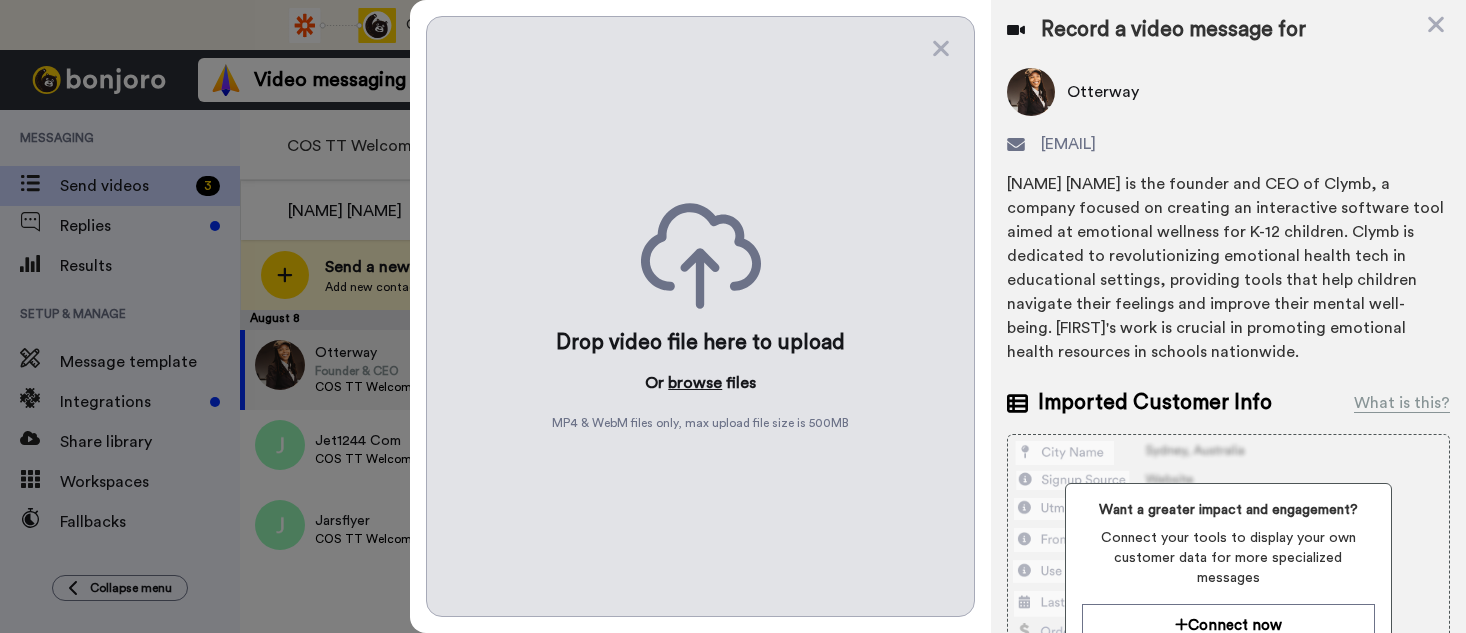 click on "browse" at bounding box center [695, 383] 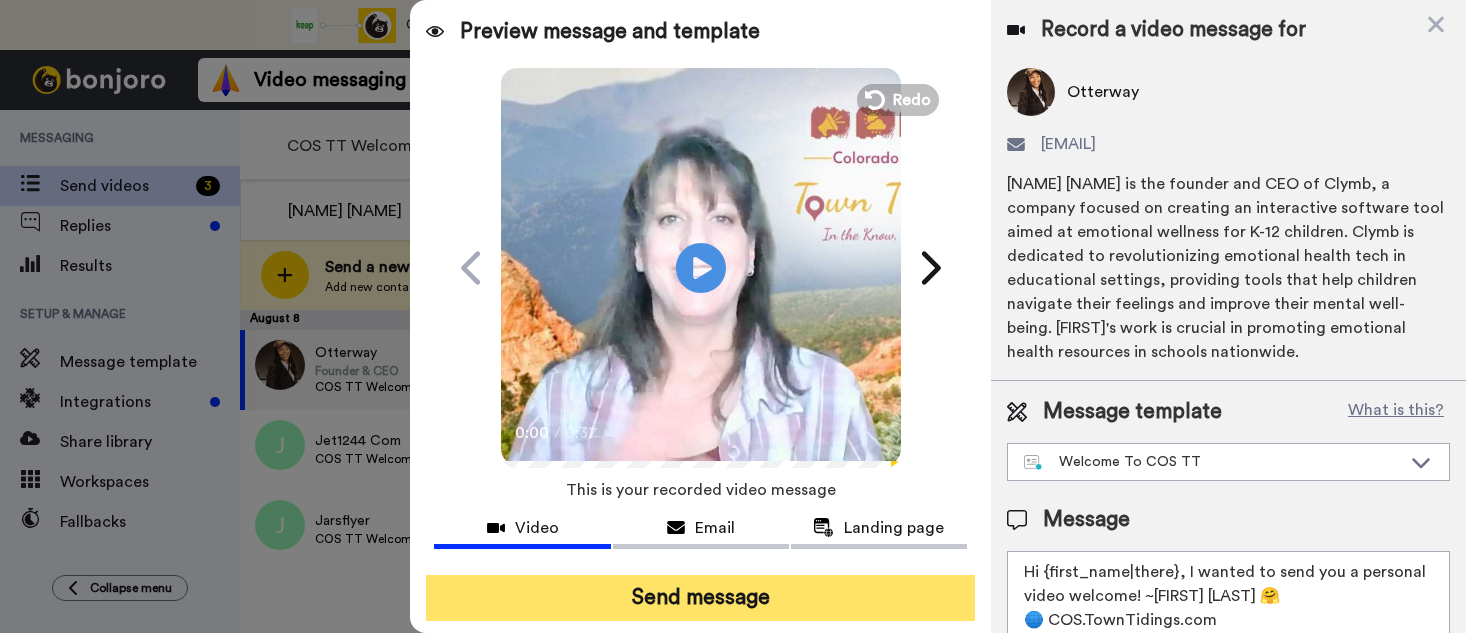 click on "Send message" at bounding box center (700, 598) 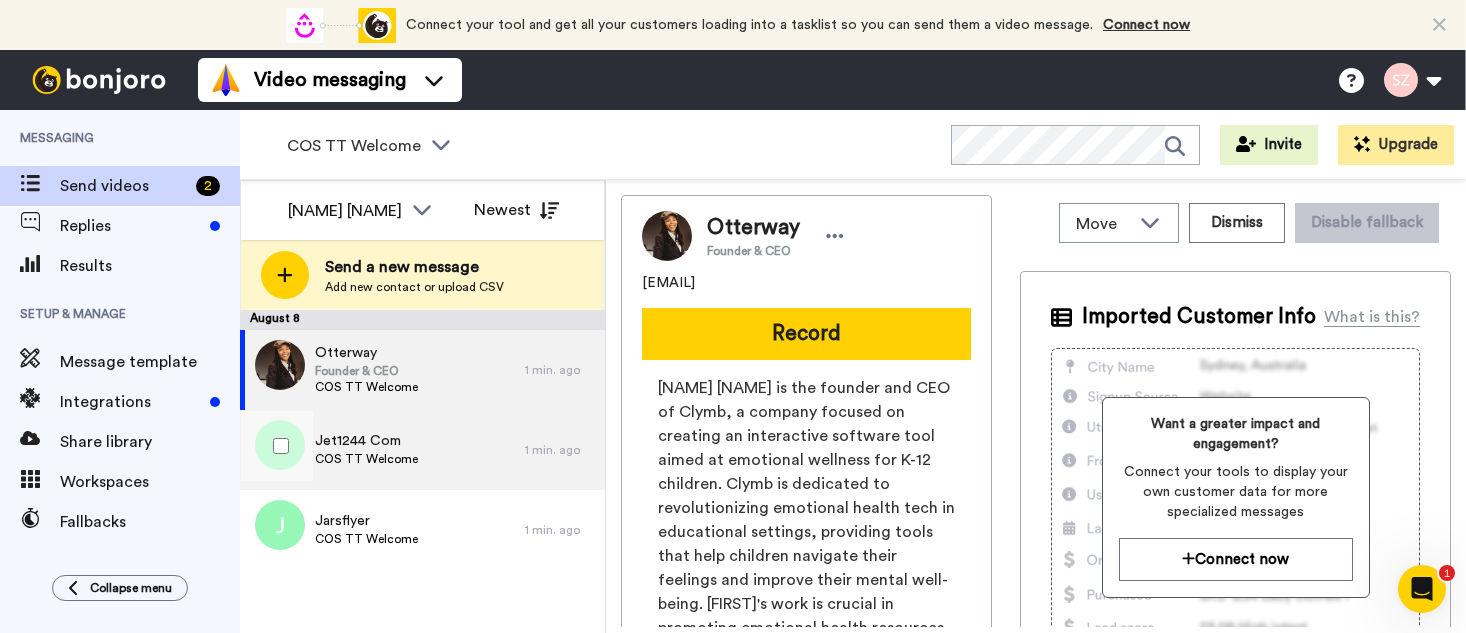 scroll, scrollTop: 0, scrollLeft: 0, axis: both 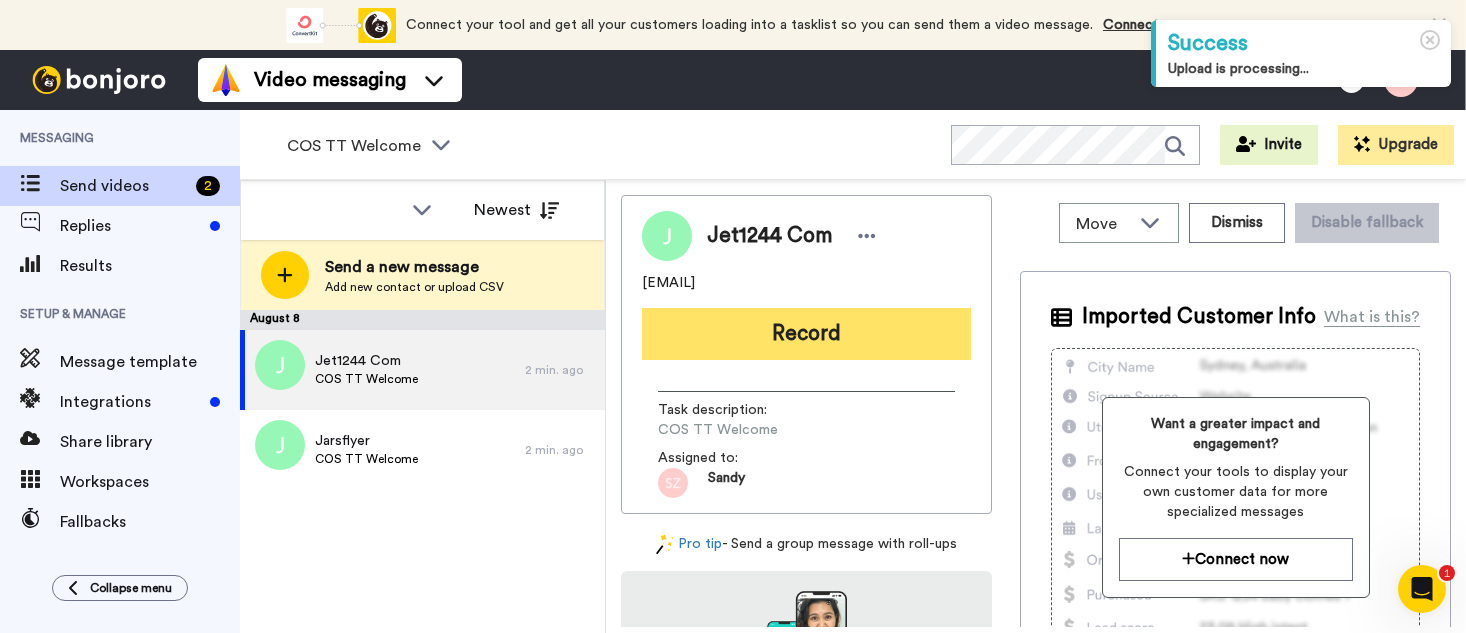 click on "Record" at bounding box center (806, 334) 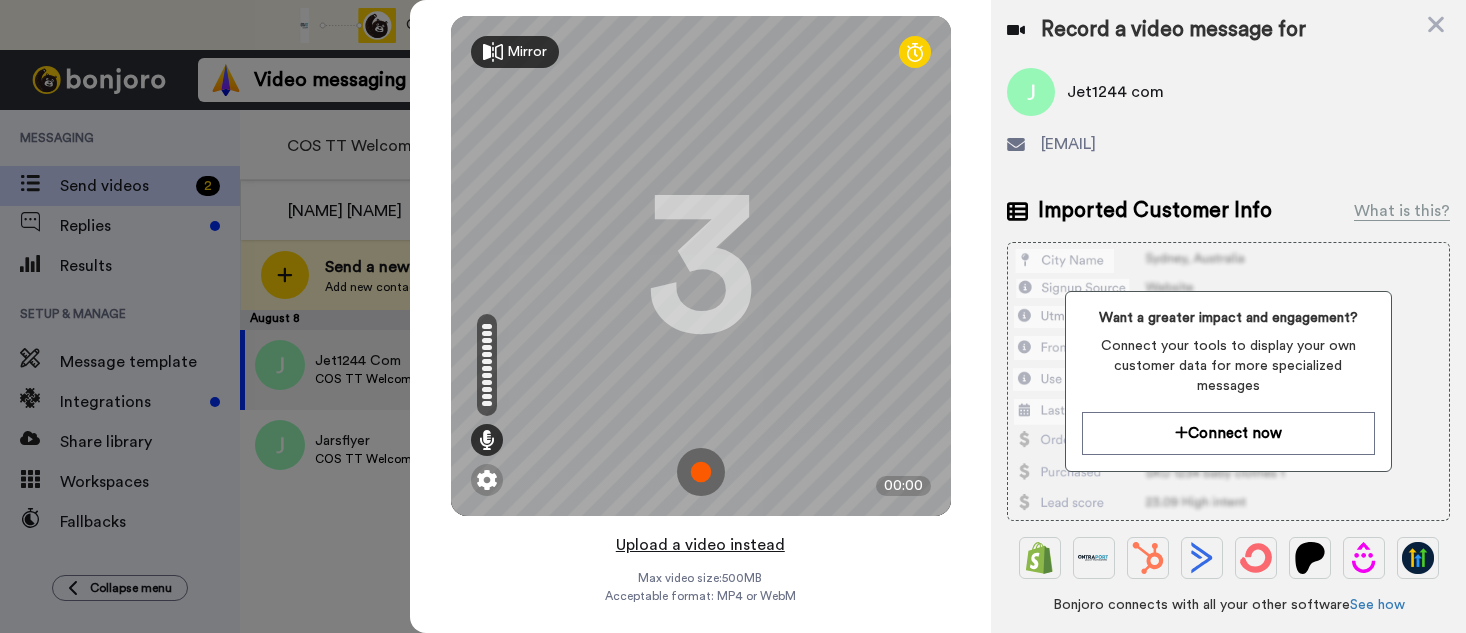 click on "Upload a video instead" at bounding box center (700, 545) 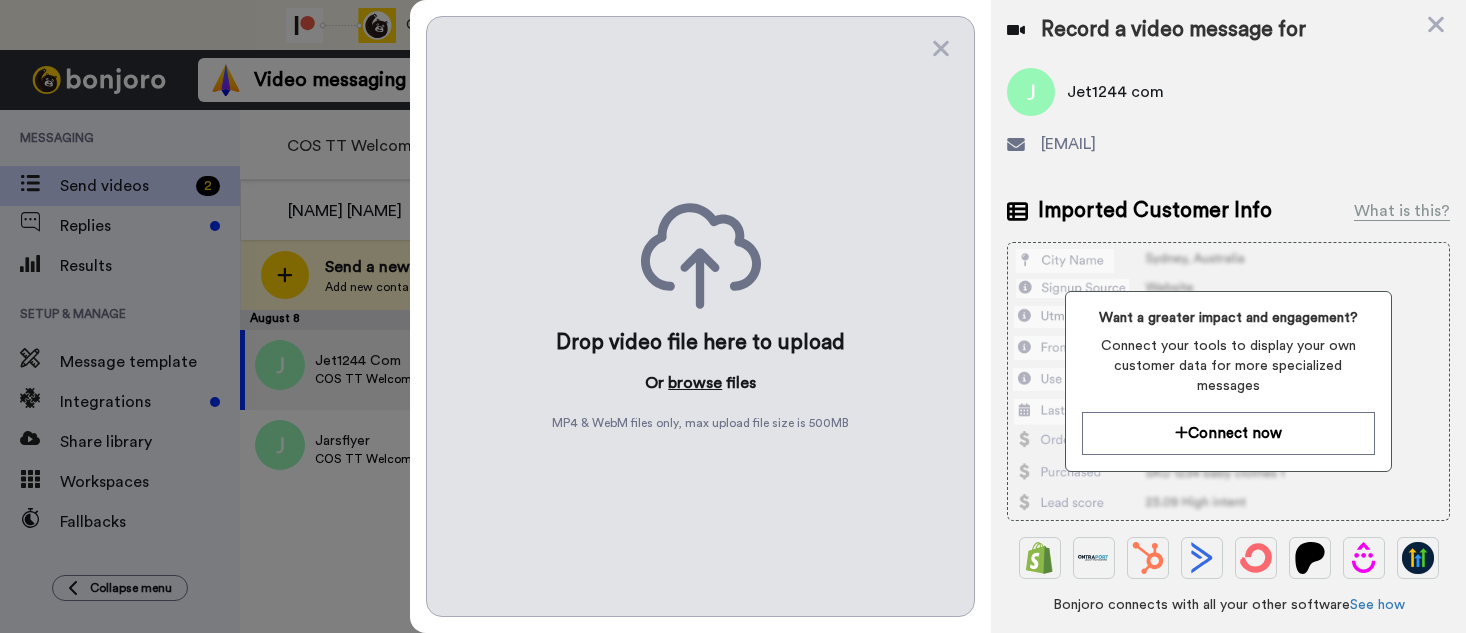 click on "browse" at bounding box center (695, 383) 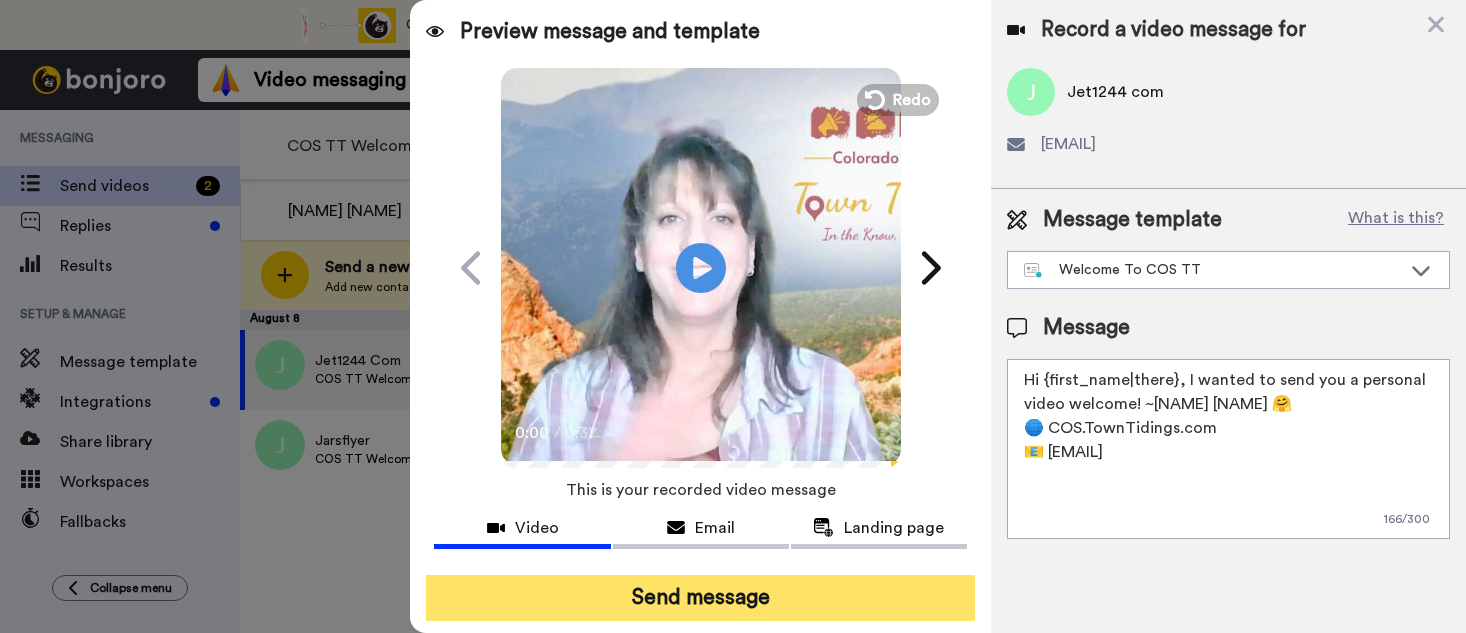 click on "Send message" at bounding box center (700, 598) 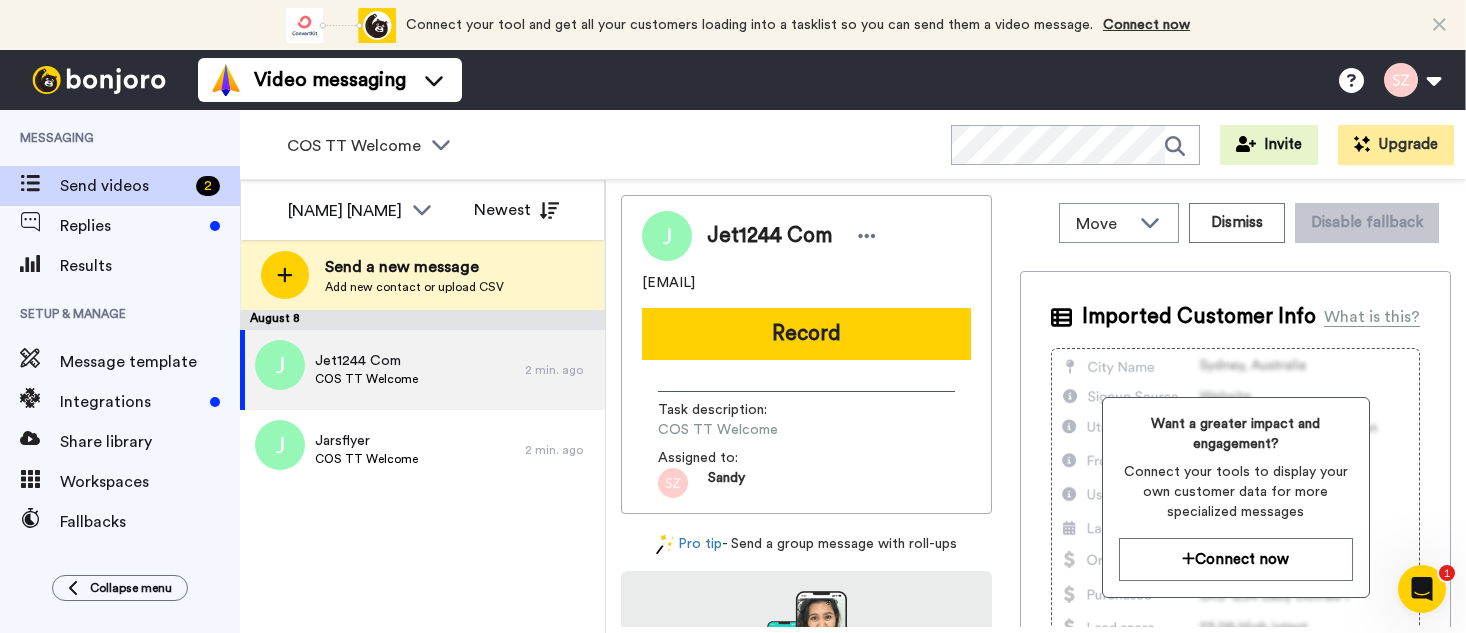 scroll, scrollTop: 0, scrollLeft: 0, axis: both 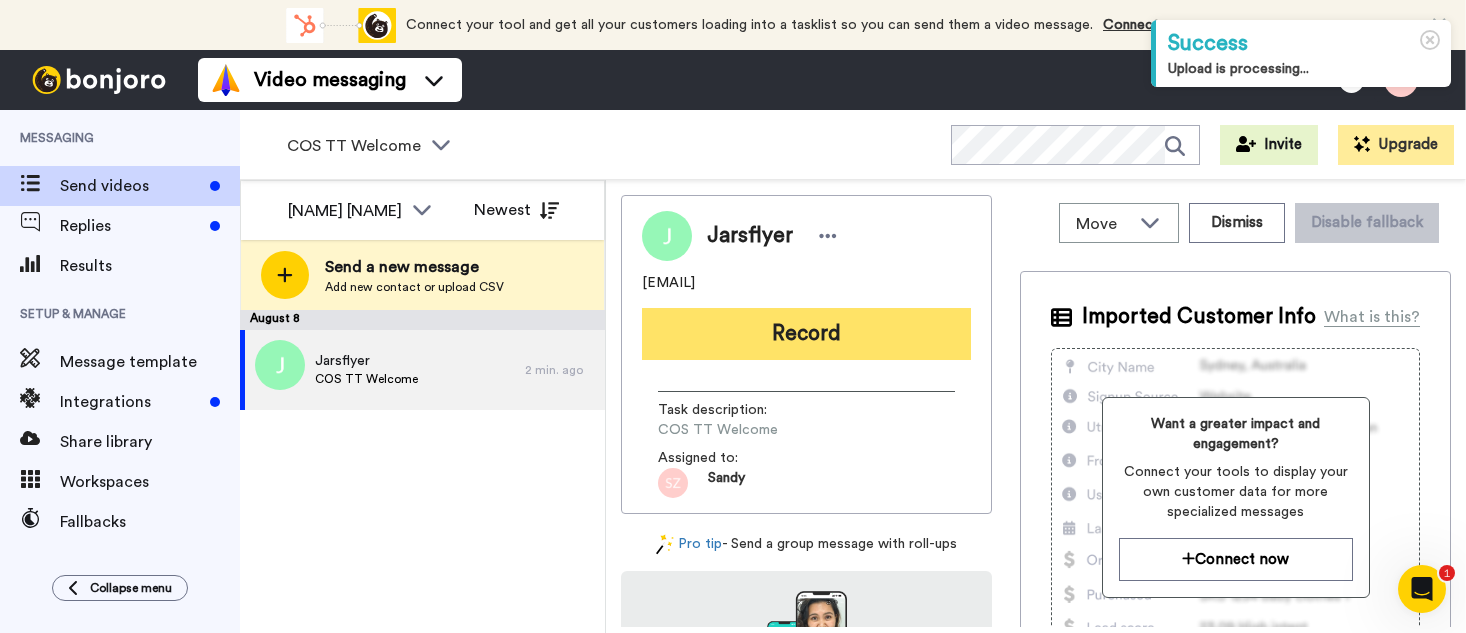 click on "Record" at bounding box center [806, 334] 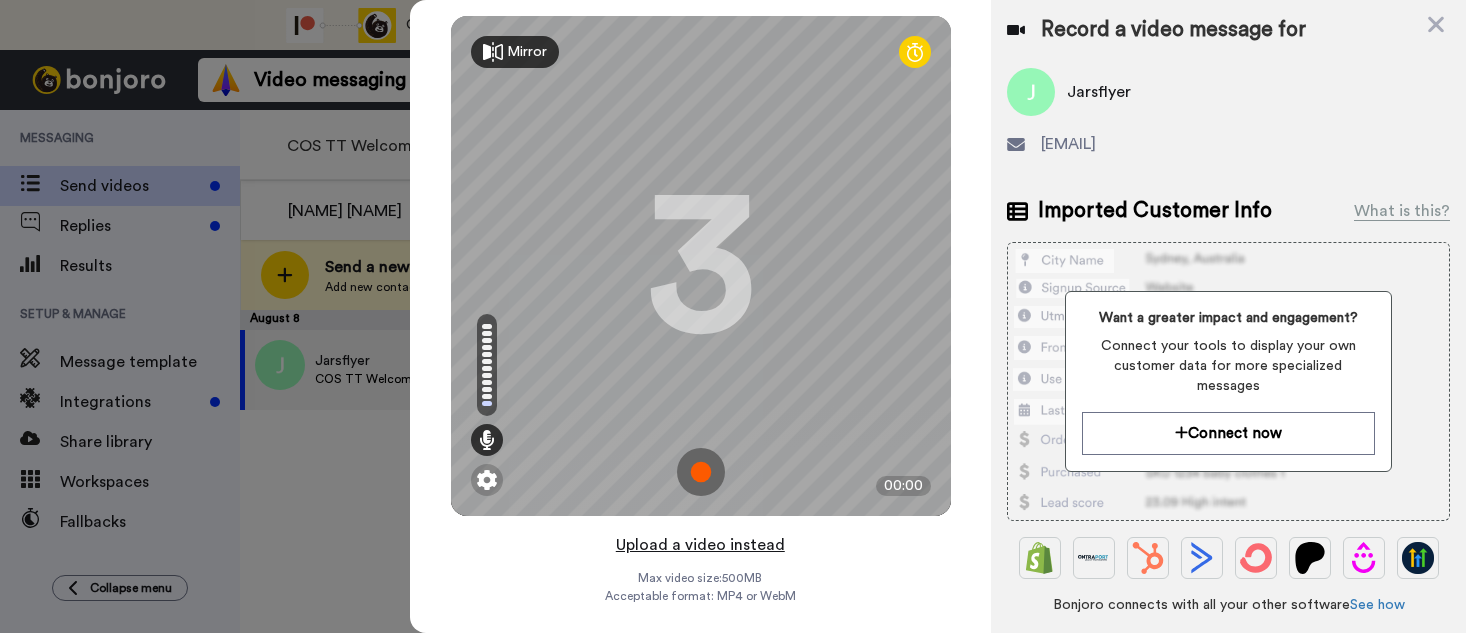 click on "Upload a video instead" at bounding box center (700, 545) 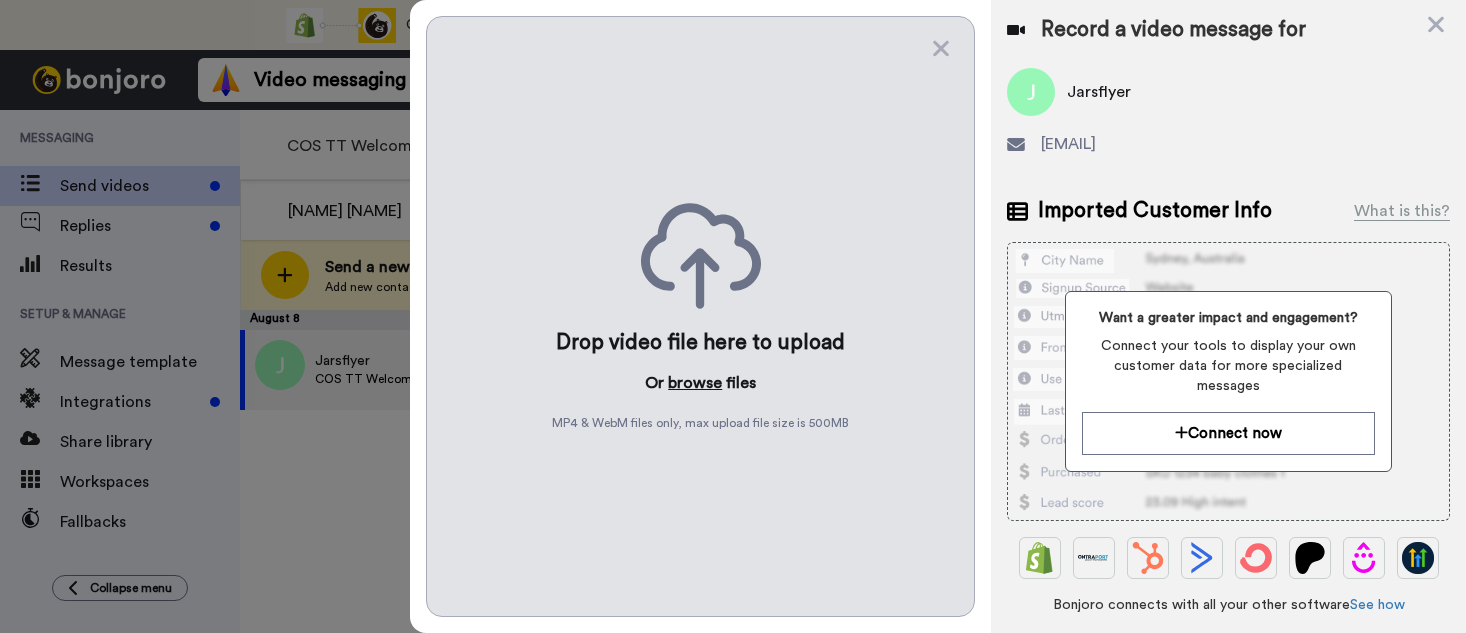 click on "browse" at bounding box center [695, 383] 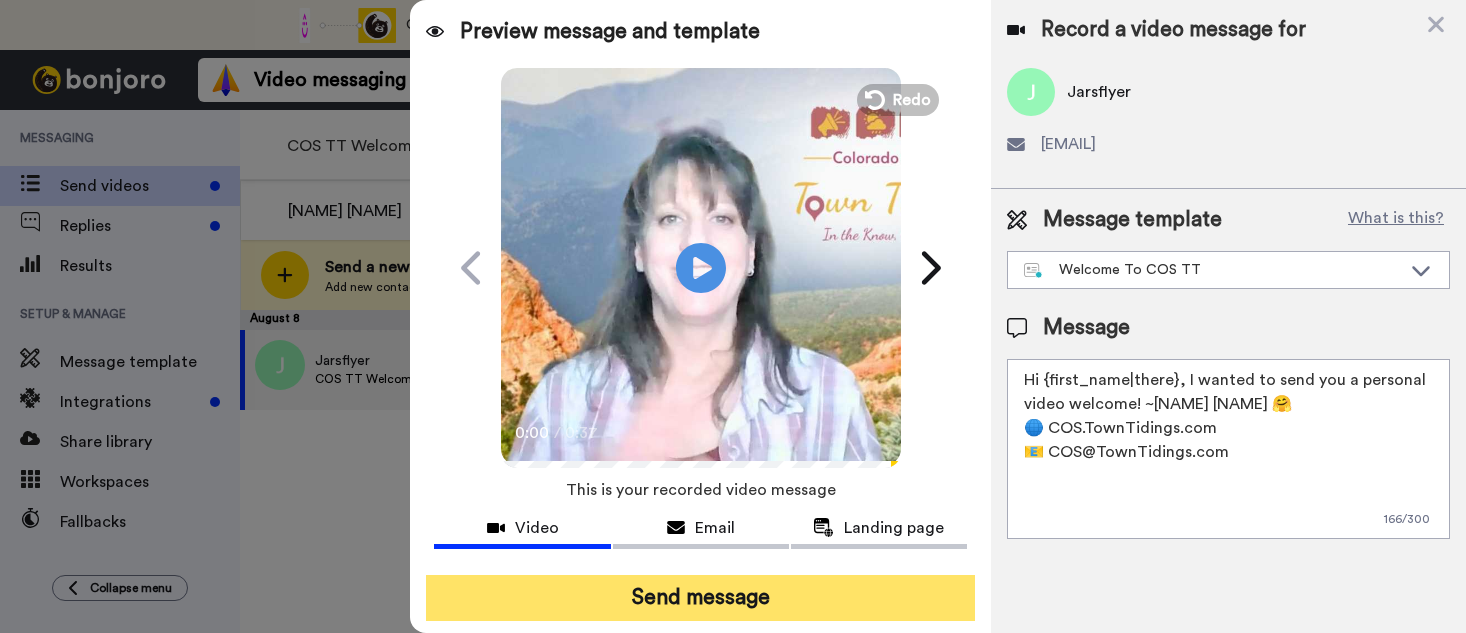 click on "Send message" at bounding box center (700, 598) 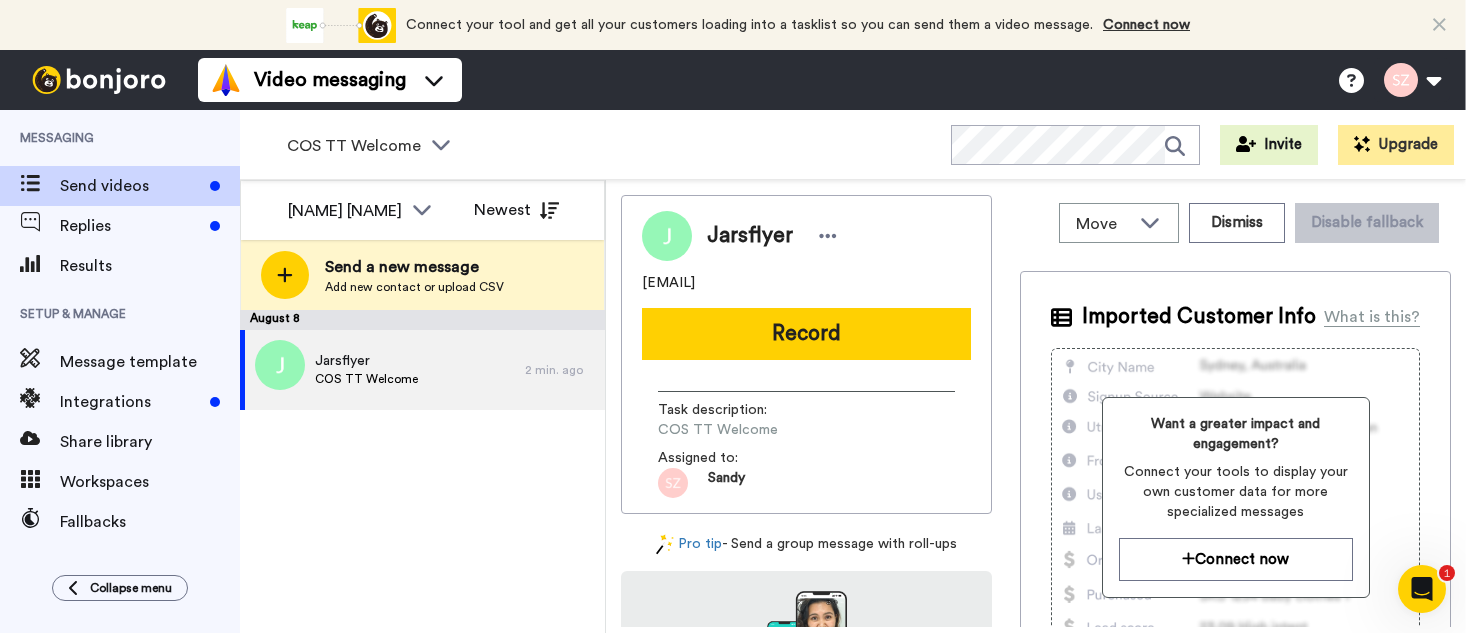 scroll, scrollTop: 0, scrollLeft: 0, axis: both 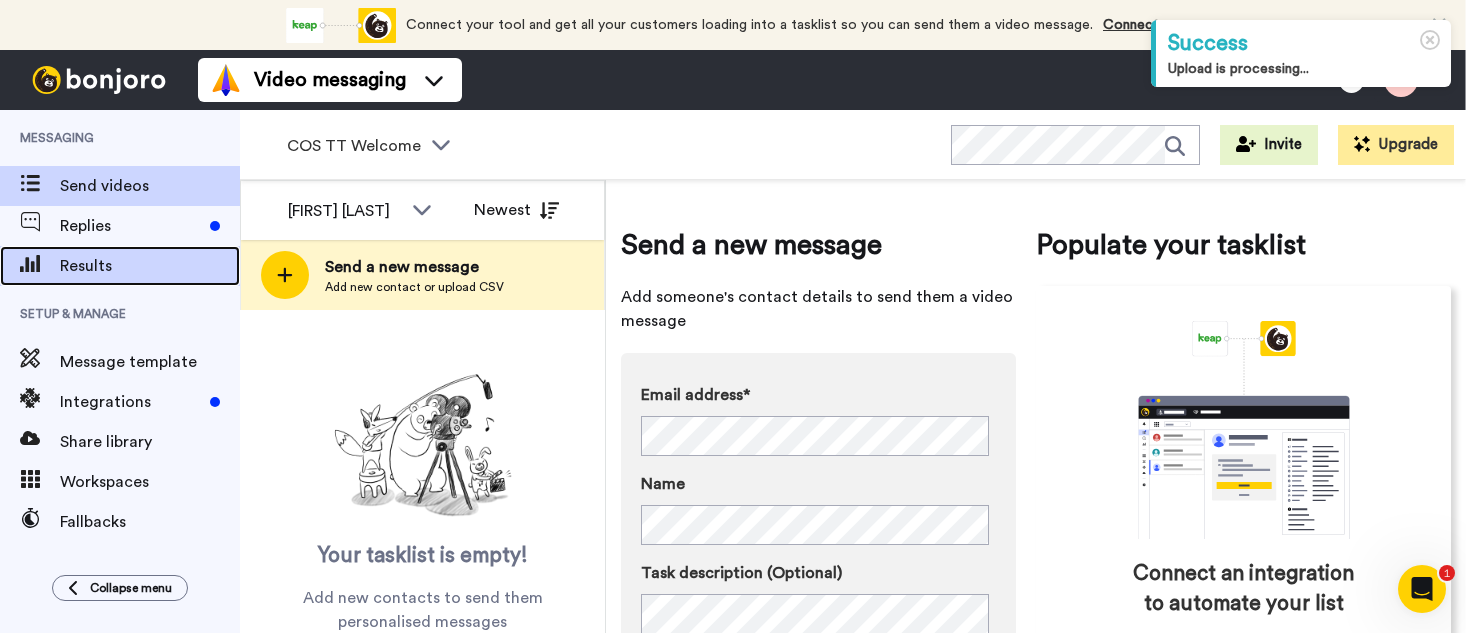click on "Results" at bounding box center (150, 266) 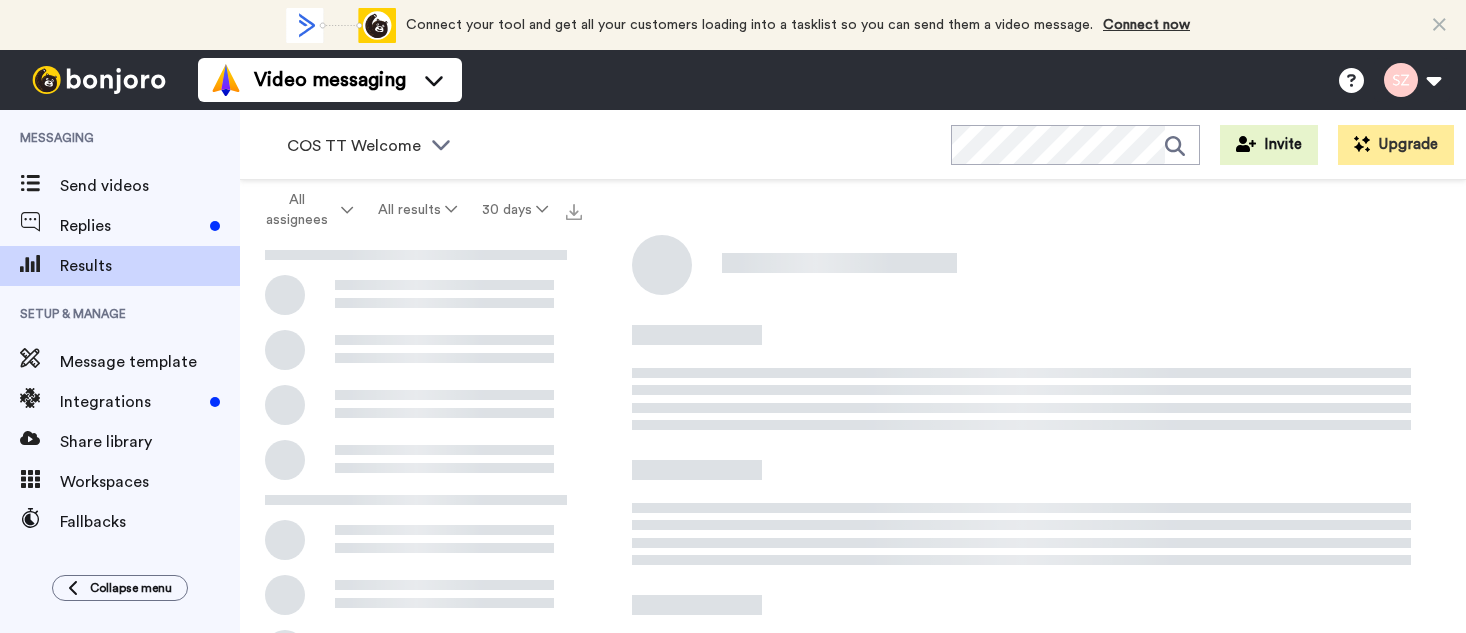 scroll, scrollTop: 0, scrollLeft: 0, axis: both 